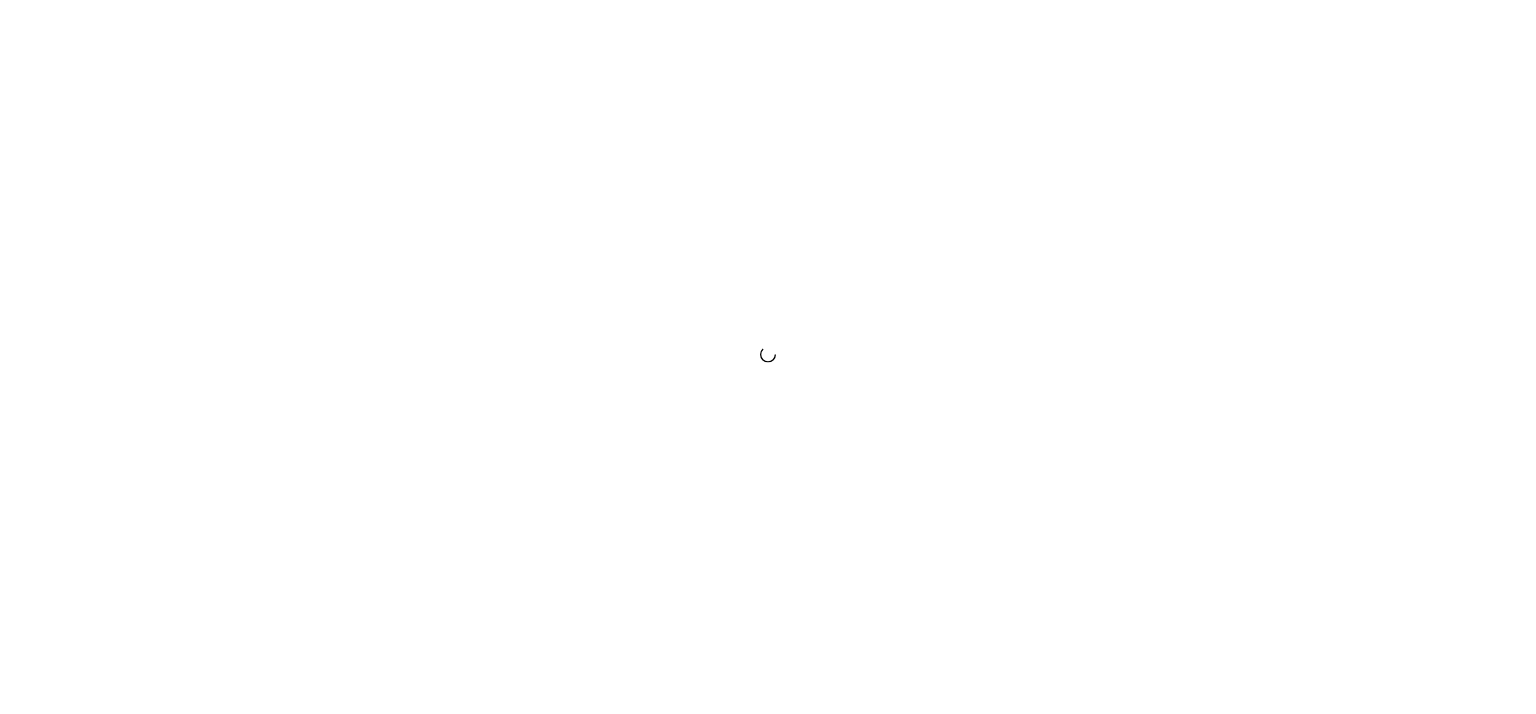 scroll, scrollTop: 0, scrollLeft: 0, axis: both 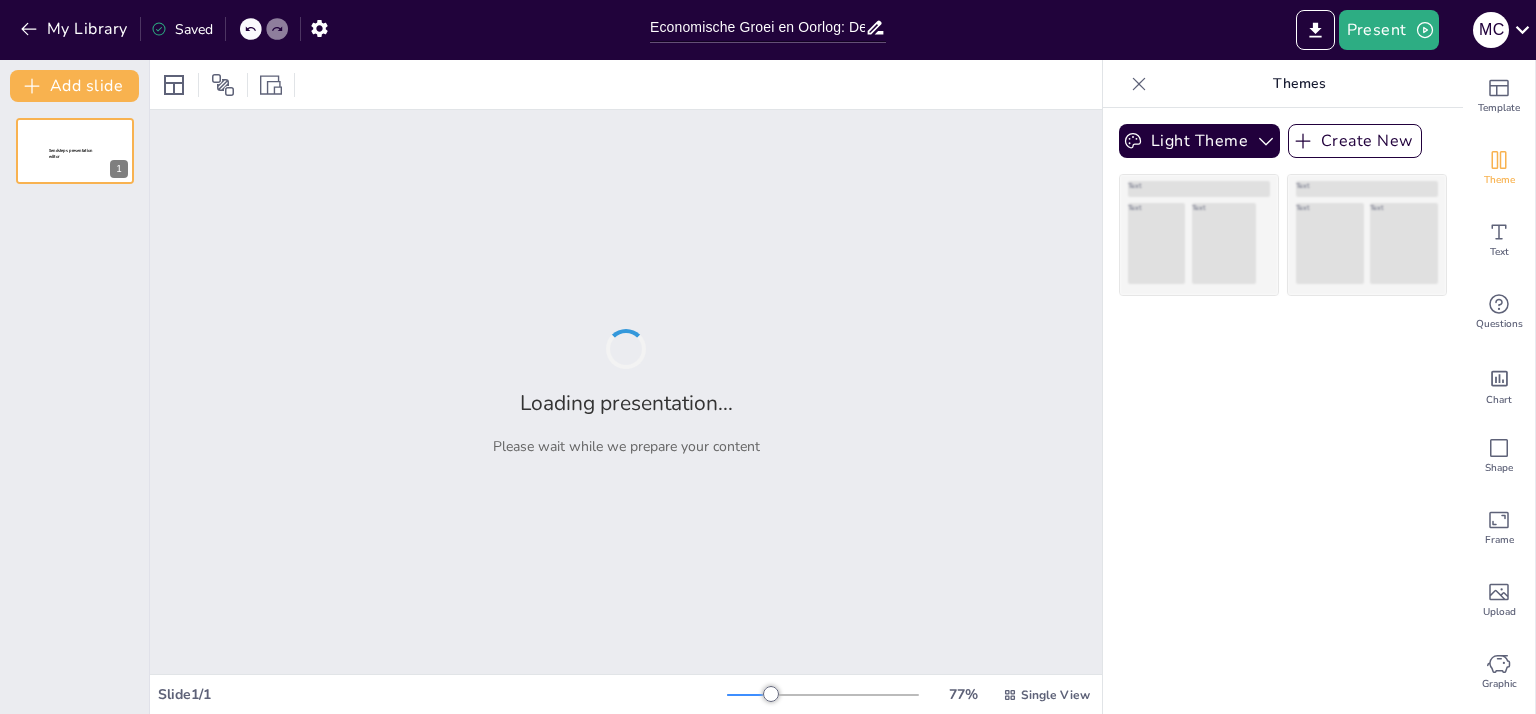 type on "Economische Groei en Oorlog: De Paradox van de Gouden Eeuw" 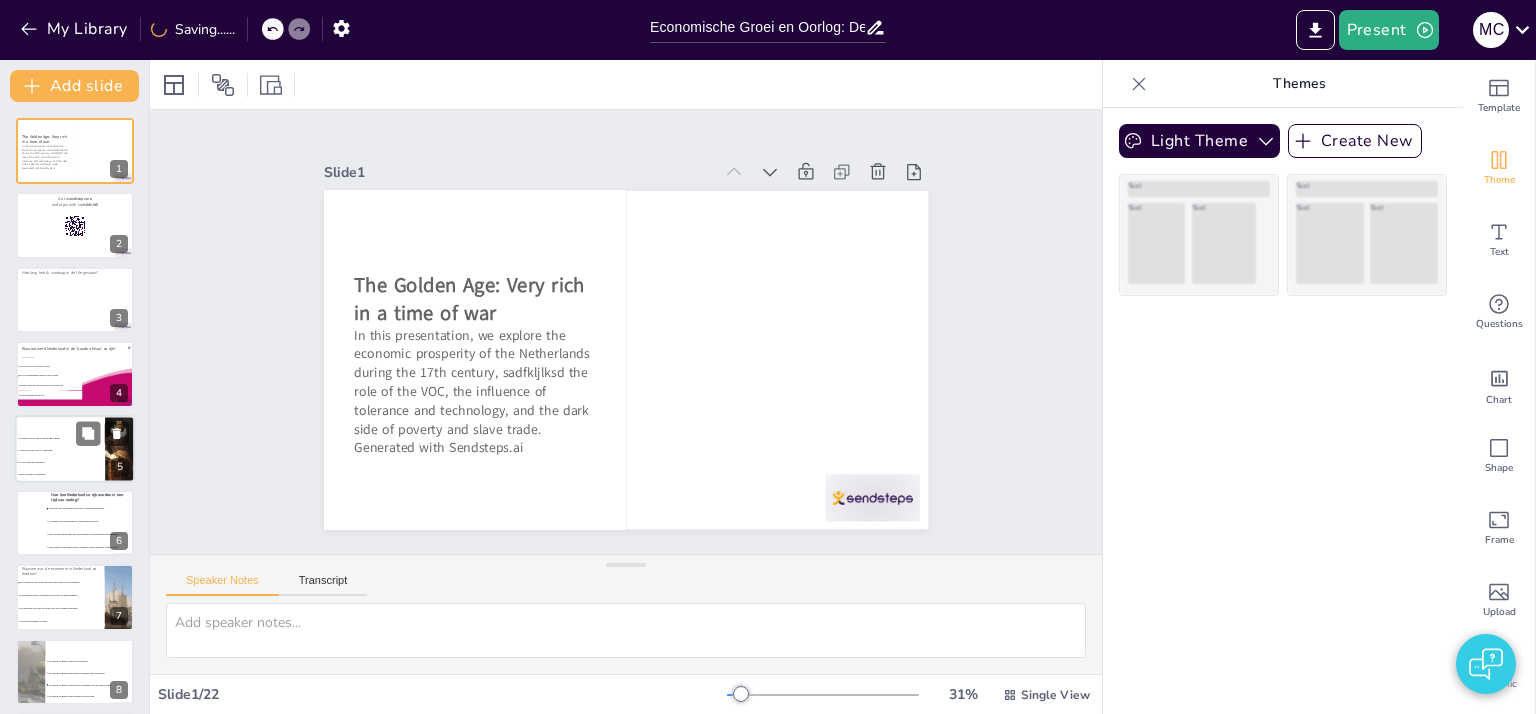 checkbox on "true" 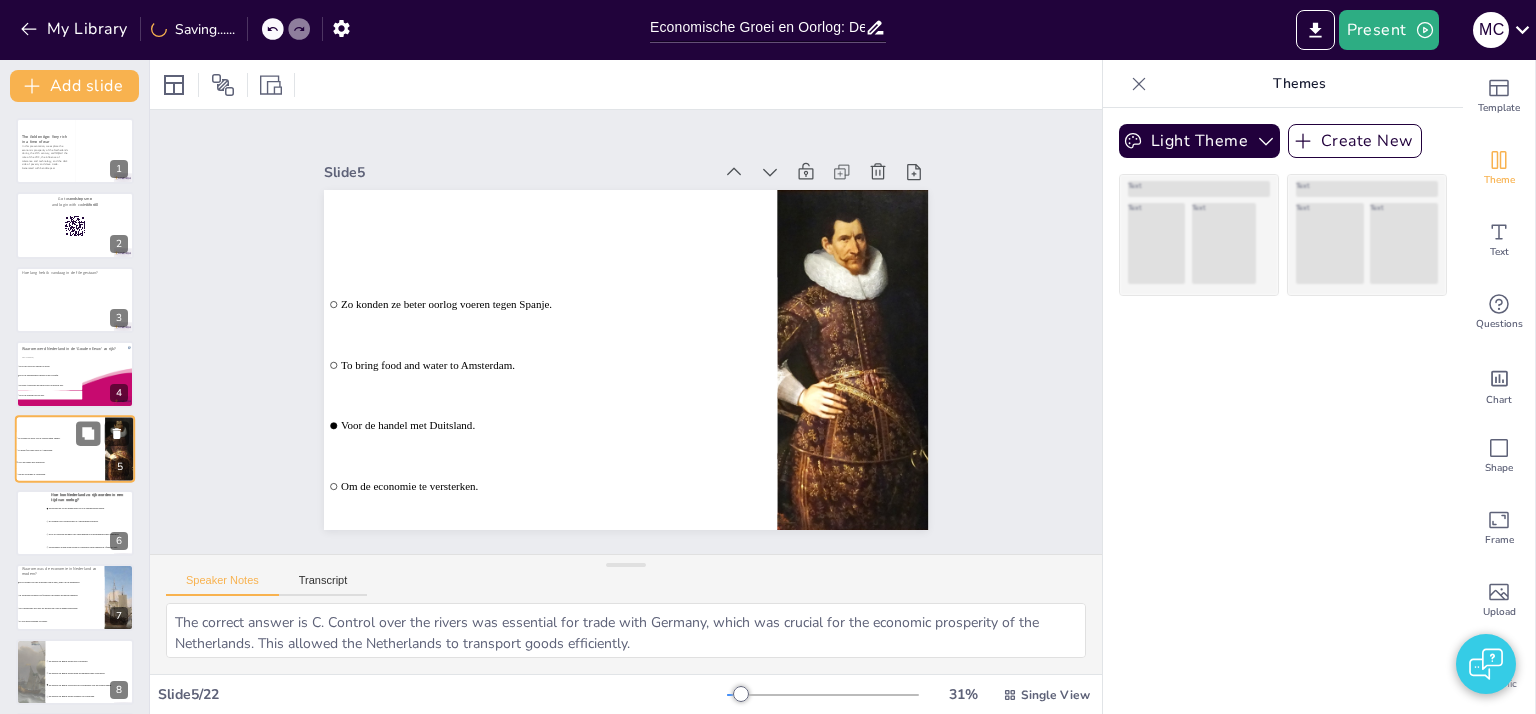 type on "The correct answer is C. Control over the rivers was essential for trade with Germany, which was crucial for the economic prosperity of the Netherlands. This allowed the Netherlands to transport goods efficiently." 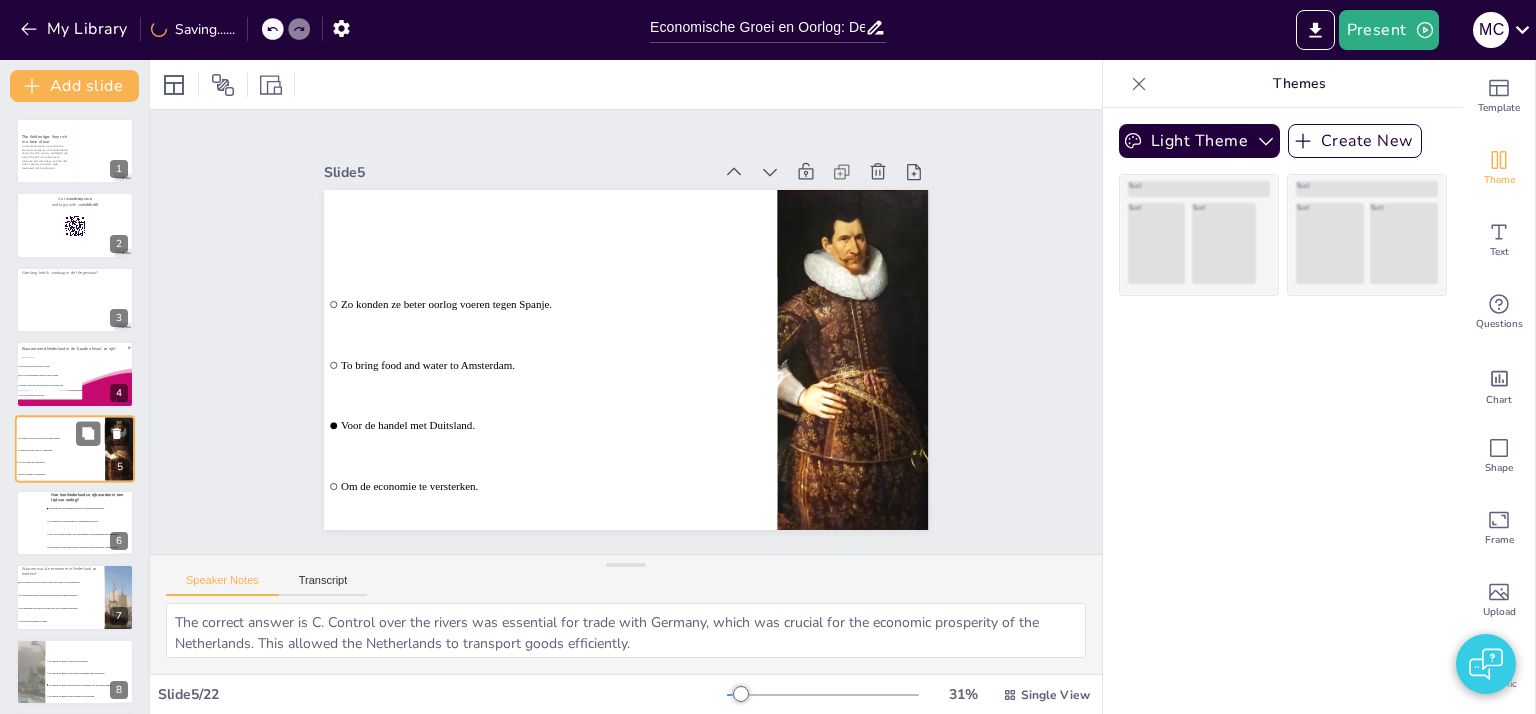 checkbox on "true" 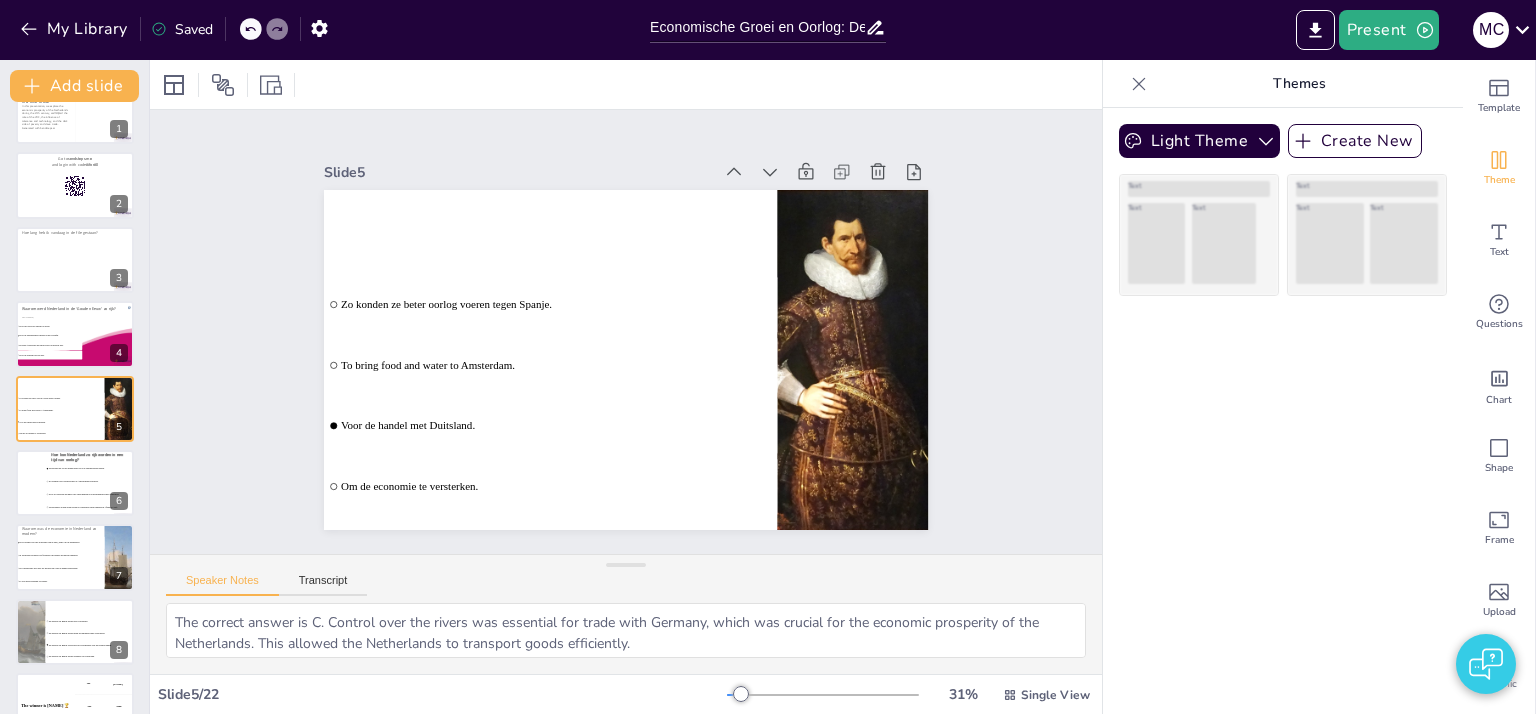 checkbox on "true" 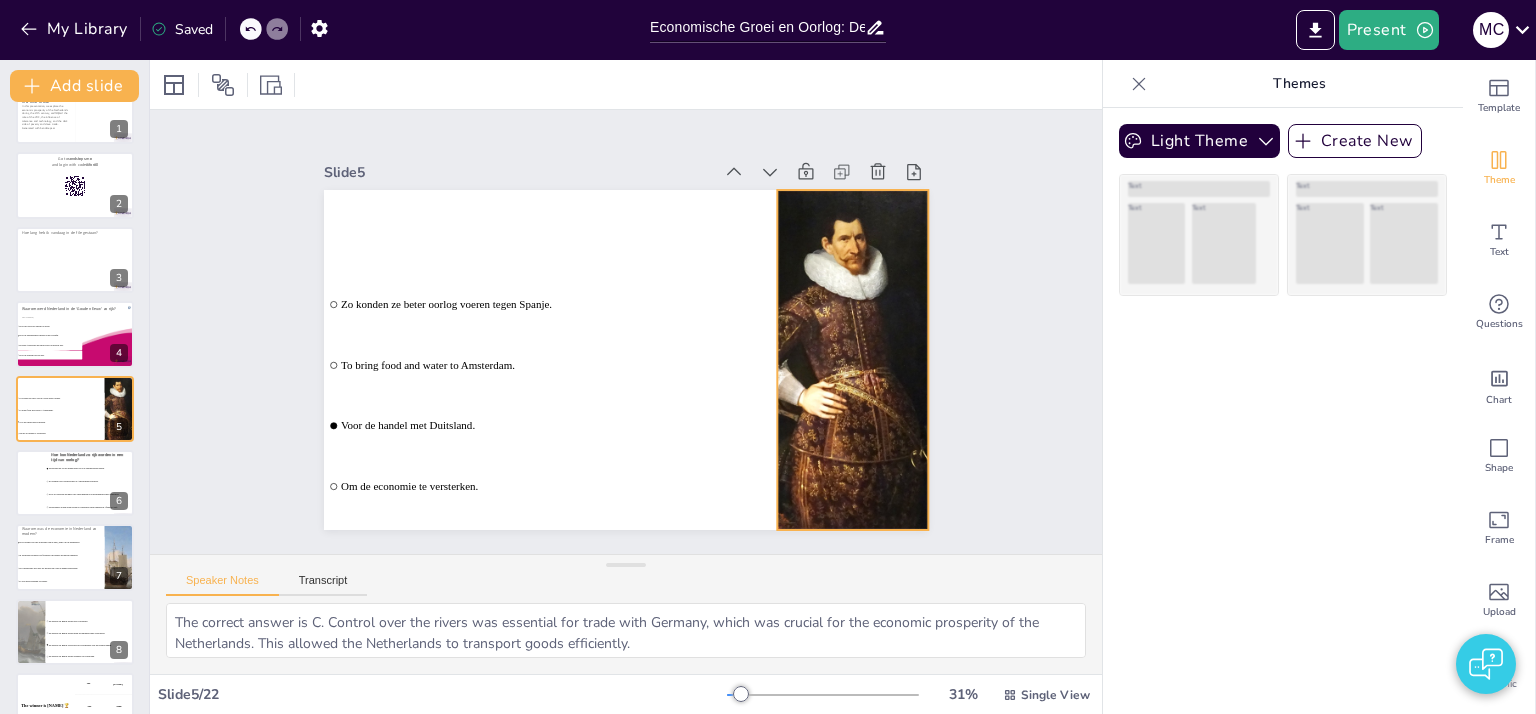 checkbox on "true" 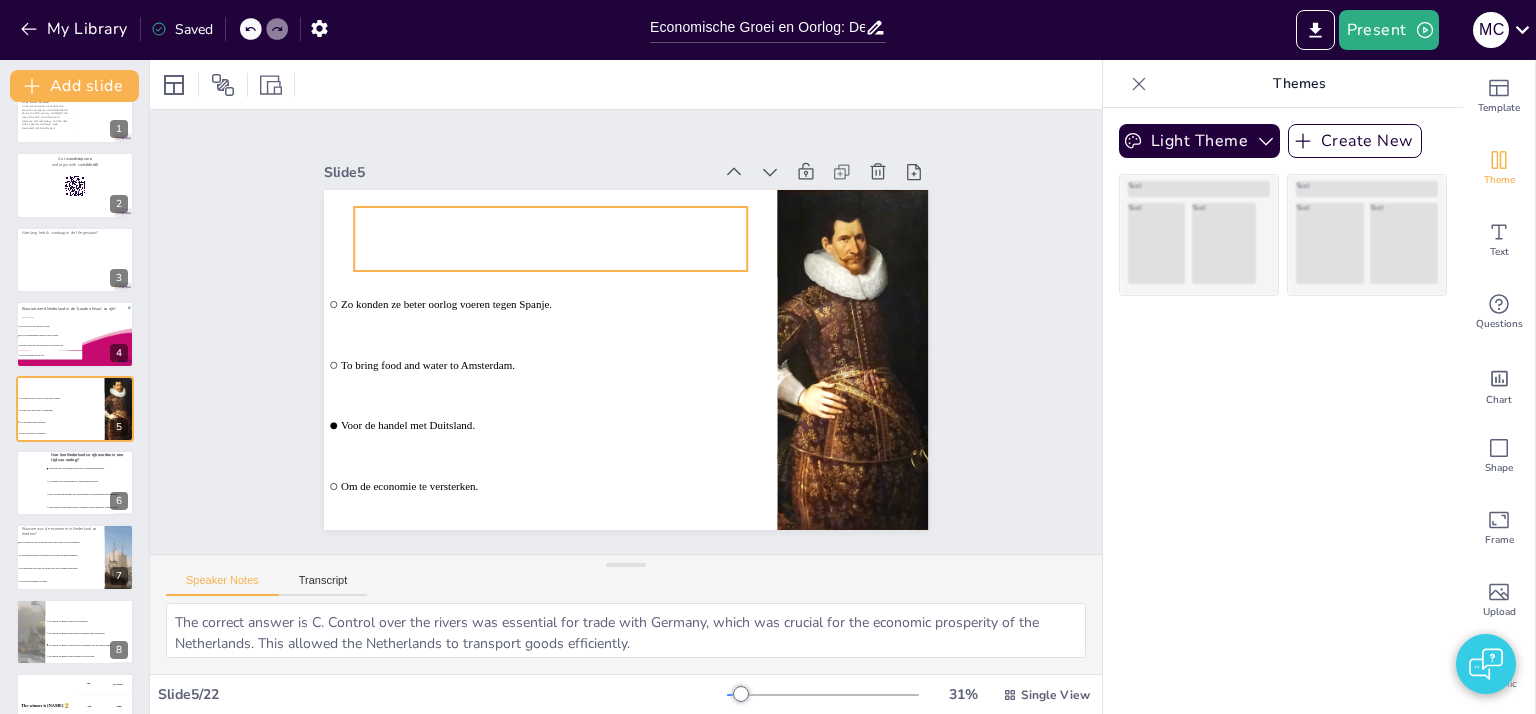 checkbox on "true" 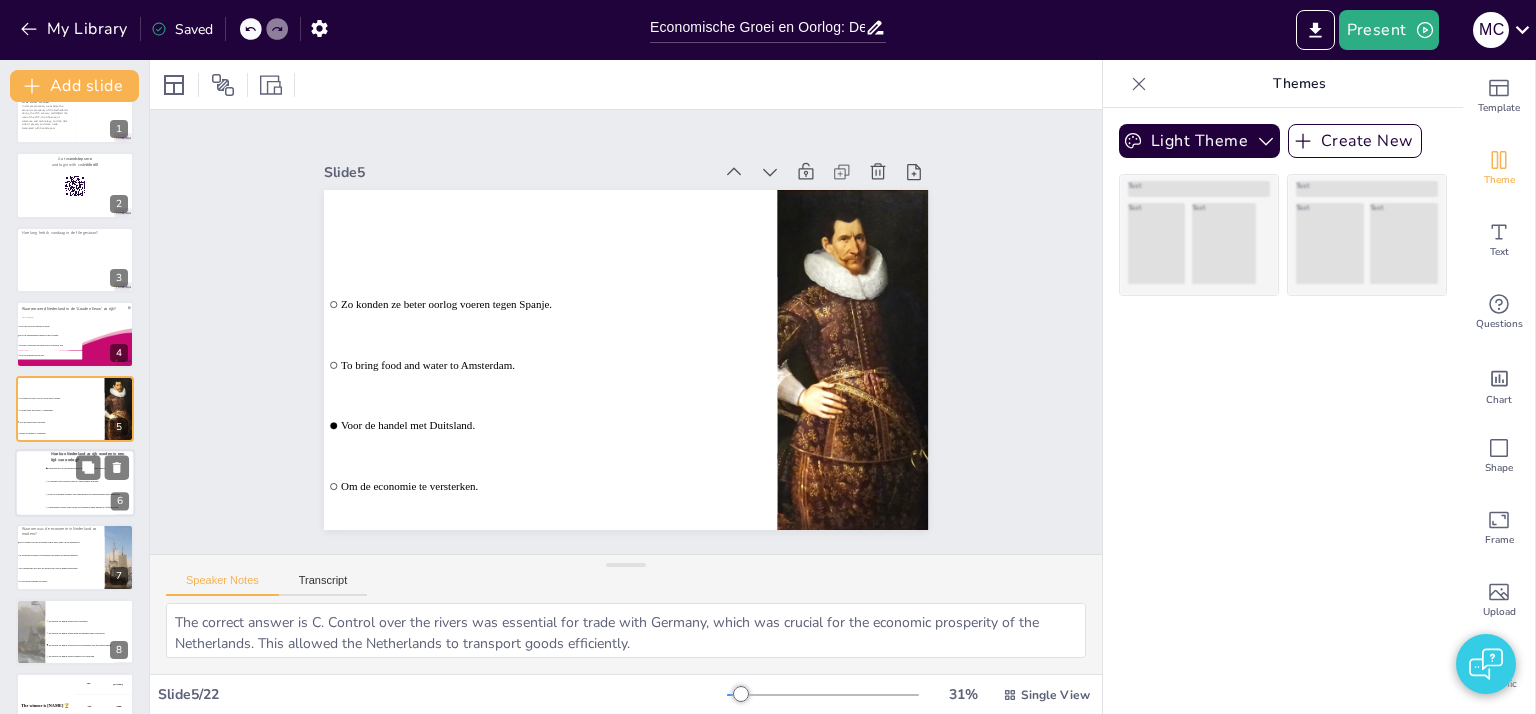 click on "Nederlanders waren altijd eerlijk en vriendelijk tegen mensen in Afrika en Azië." at bounding box center (90, 507) 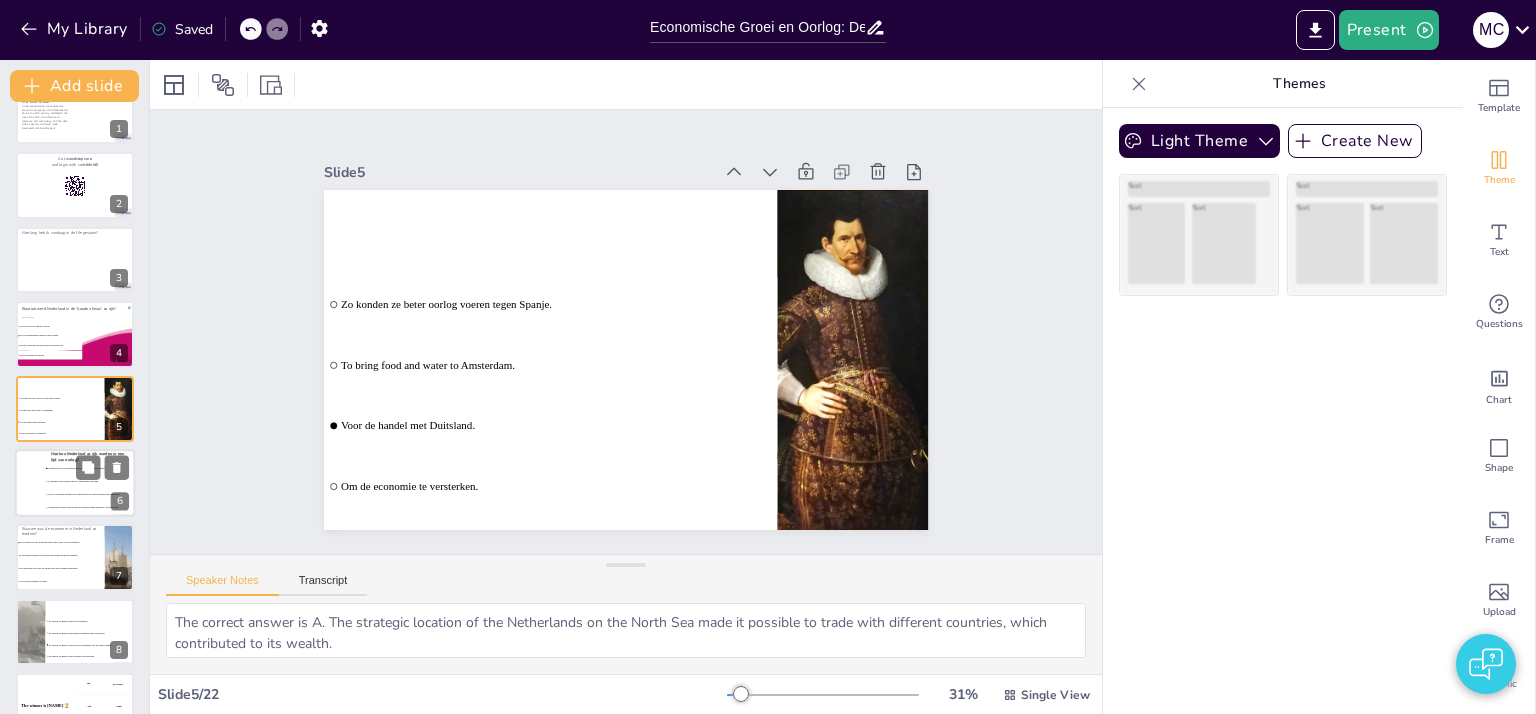 scroll, scrollTop: 115, scrollLeft: 0, axis: vertical 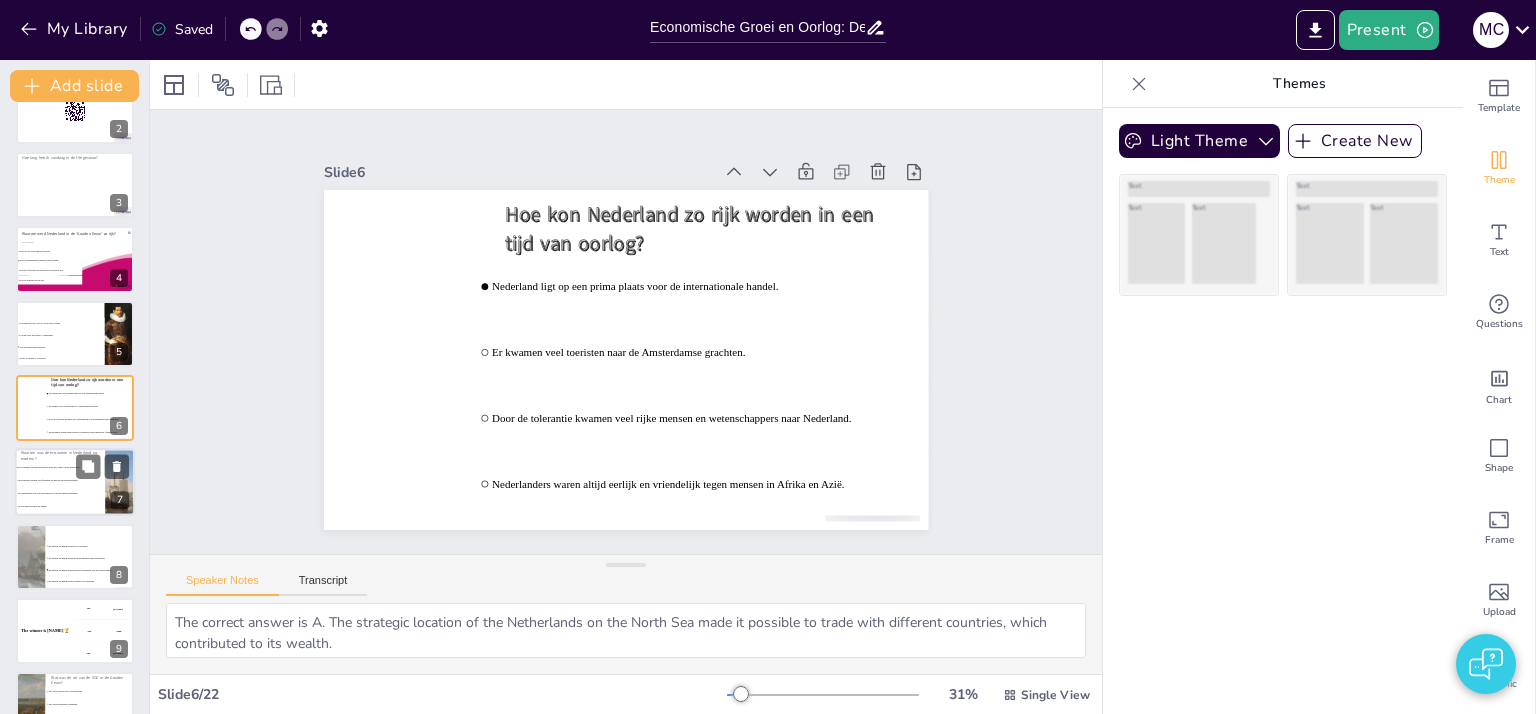click on "De Nederlandse adel was erg modern en vond de handel interessant." at bounding box center (61, 494) 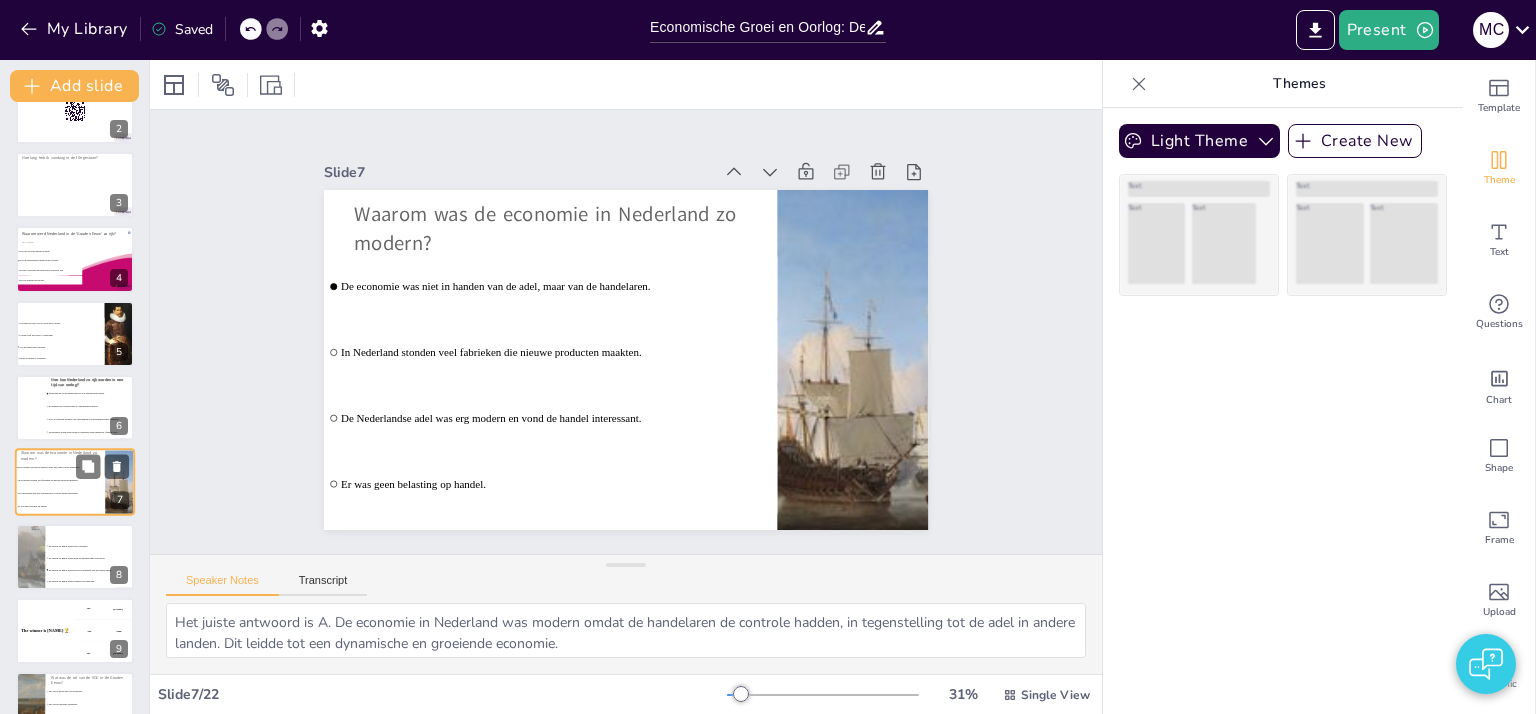 scroll, scrollTop: 189, scrollLeft: 0, axis: vertical 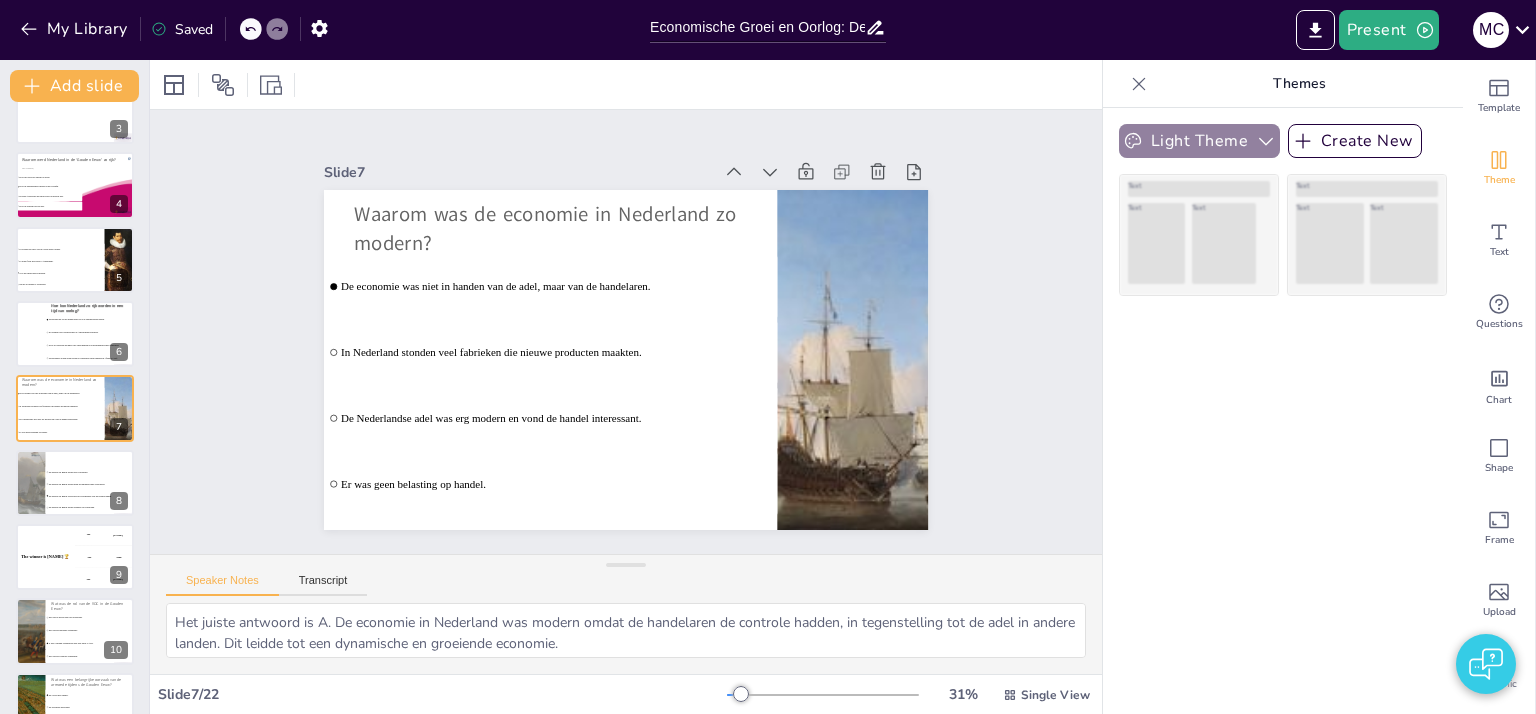 click 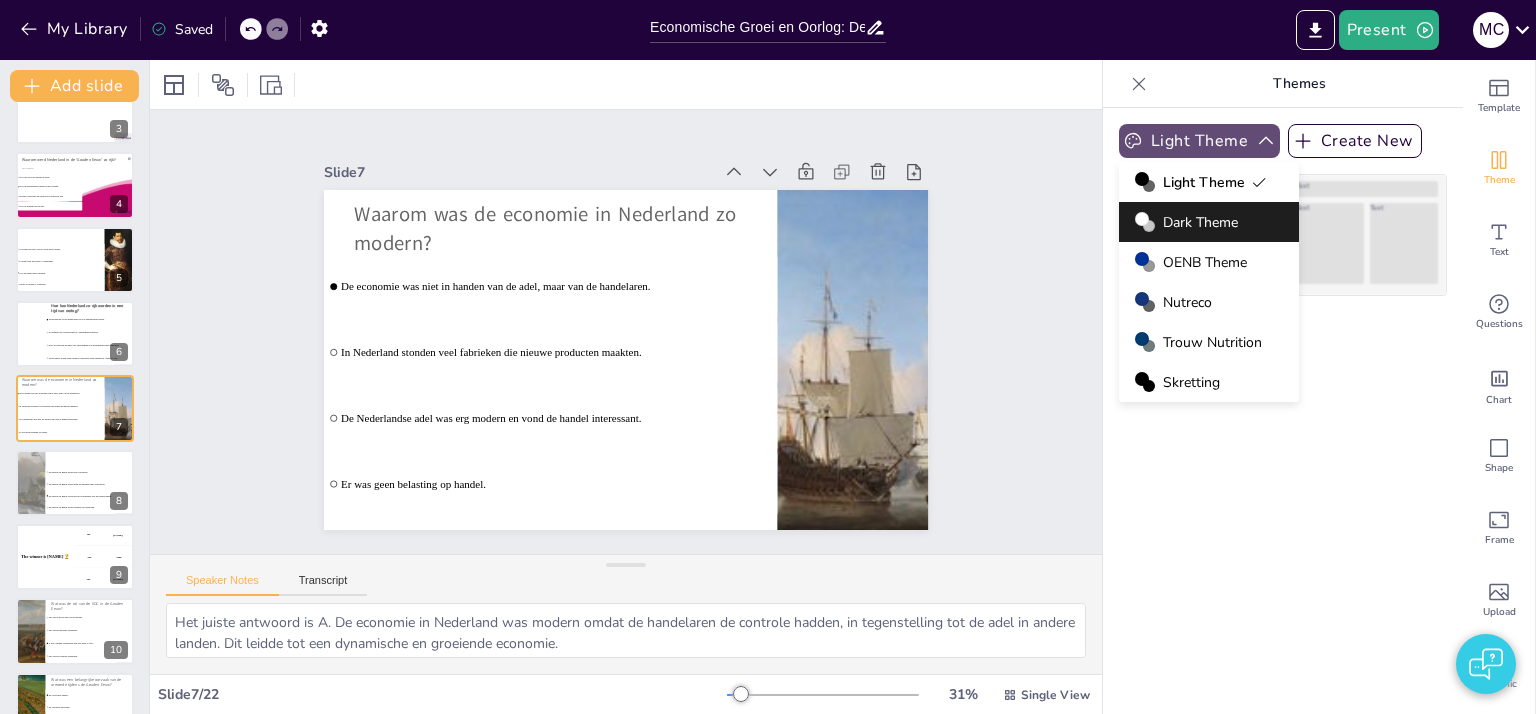 click on "Nutreco" at bounding box center [1187, 302] 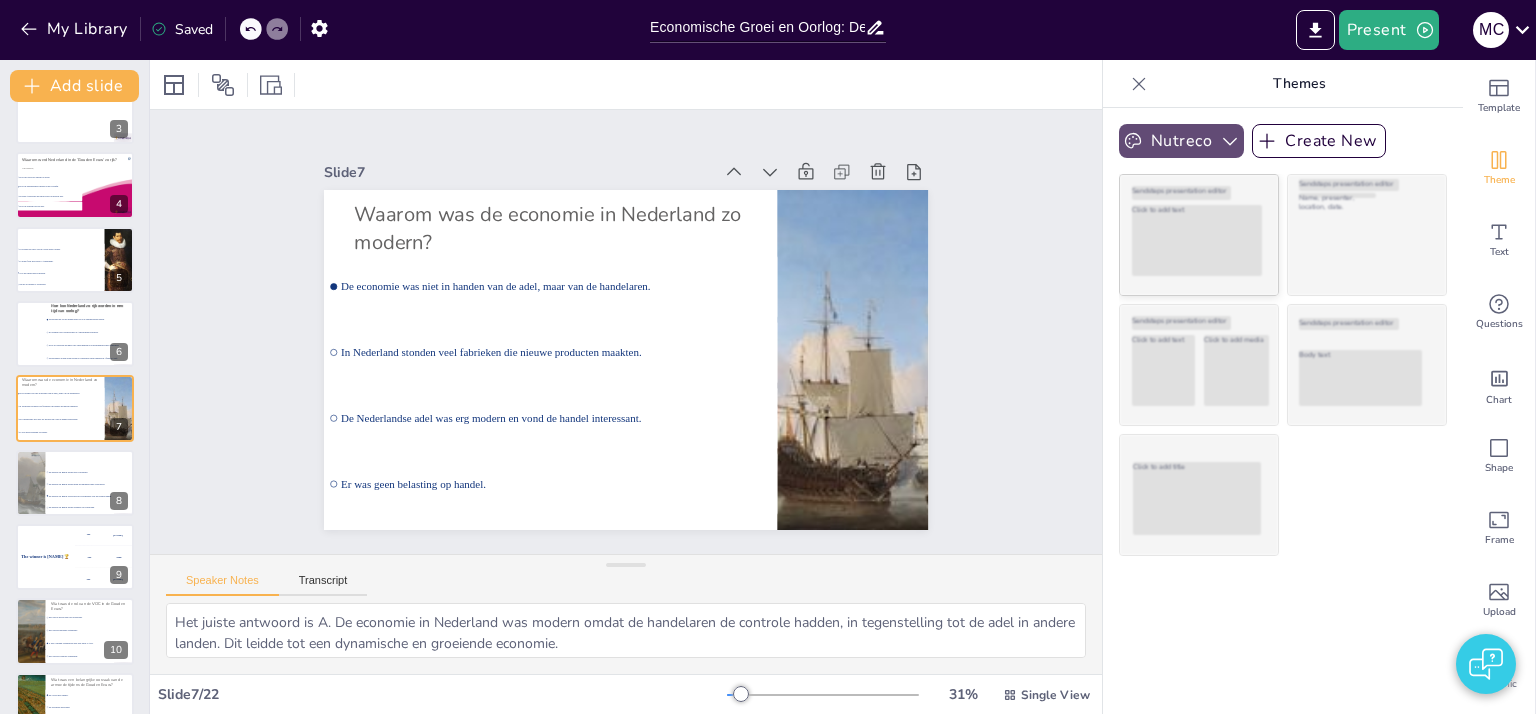 click on "Click to add text" at bounding box center [1197, 240] 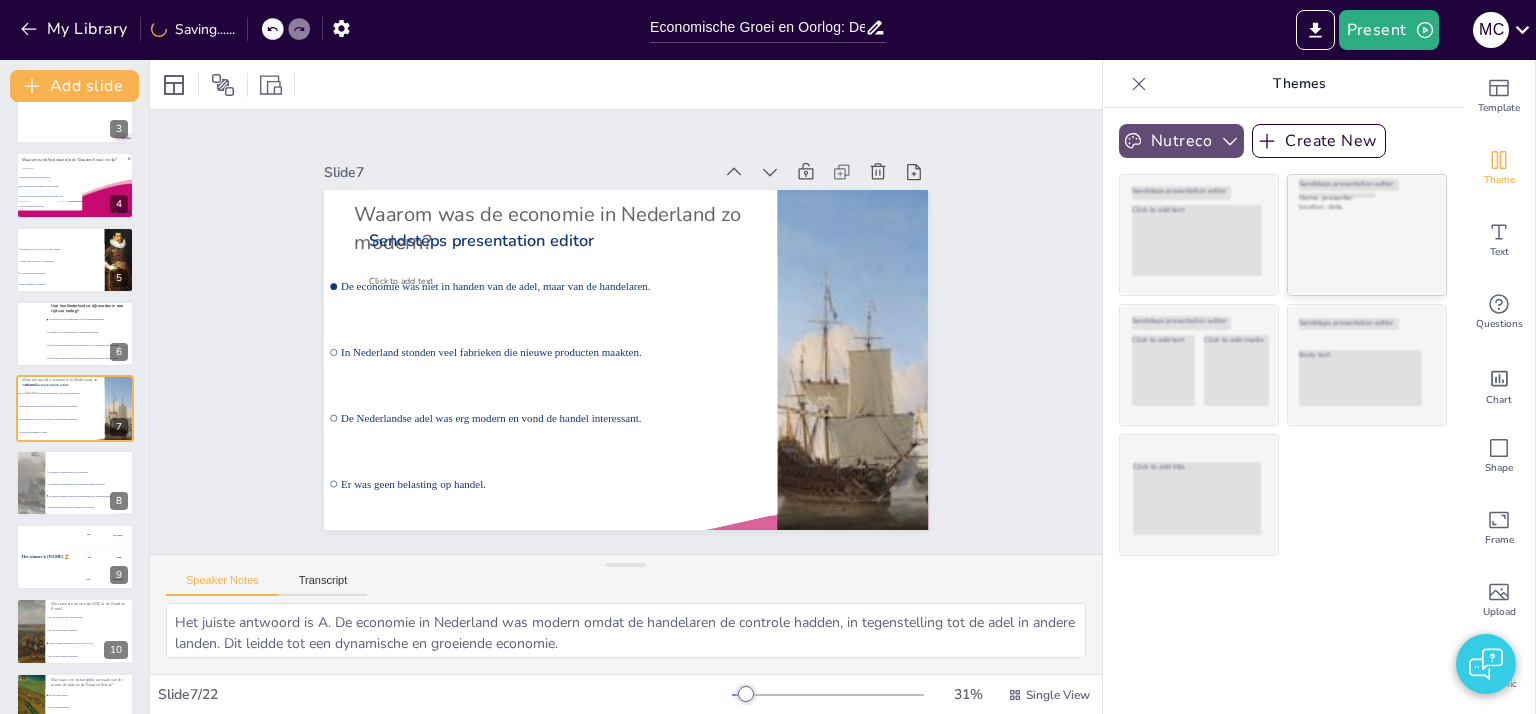 click on "[NAME], presenter, location, date." at bounding box center [1367, 235] 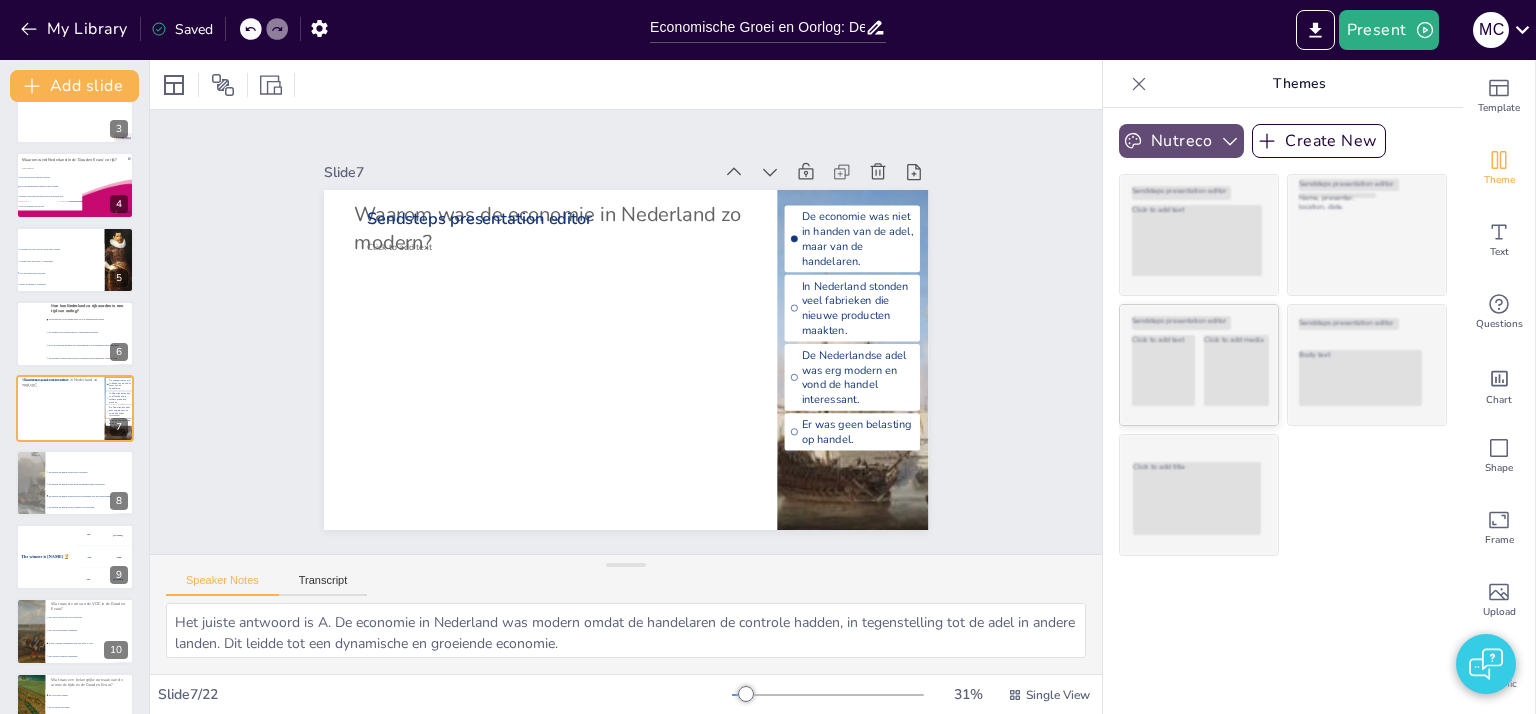 click on "Click to add media" at bounding box center (1236, 370) 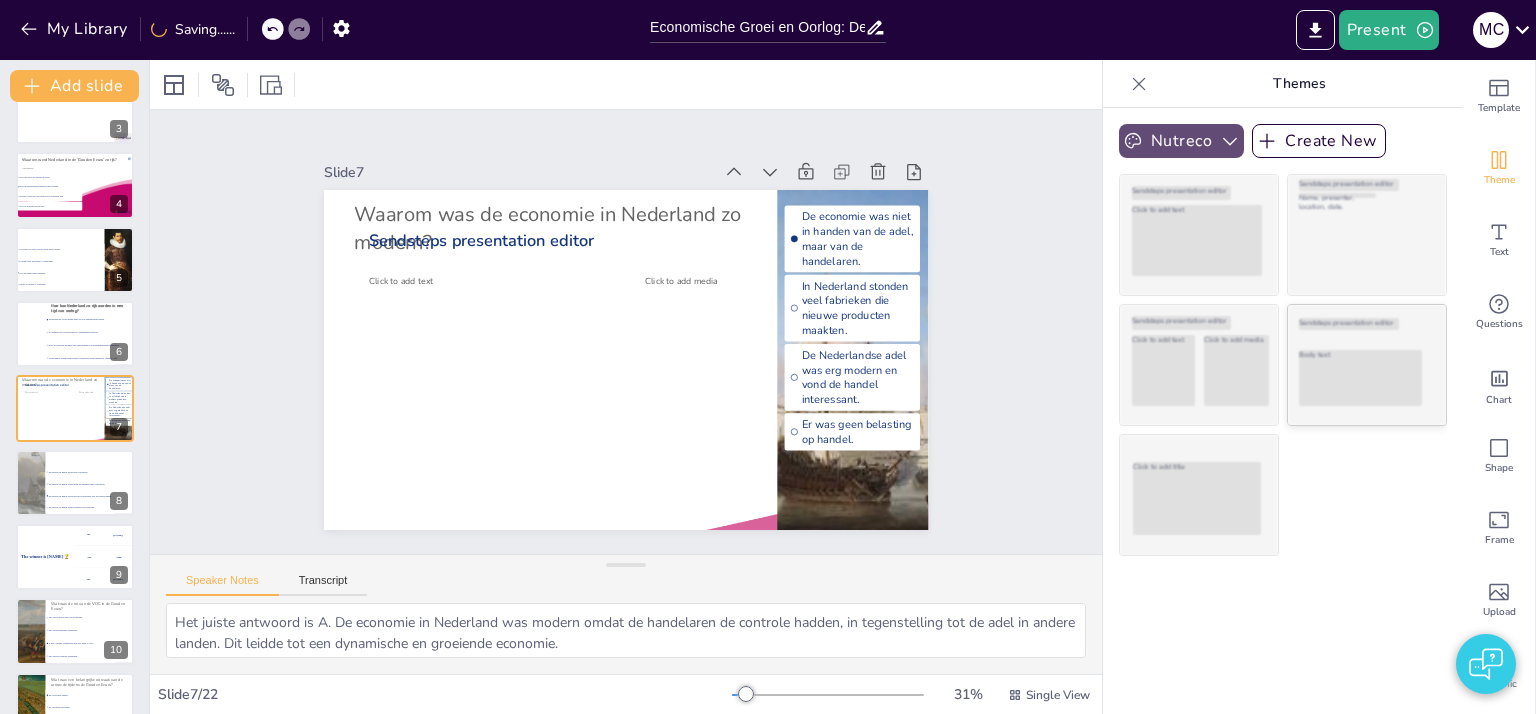 click on "Body text" at bounding box center [1360, 378] 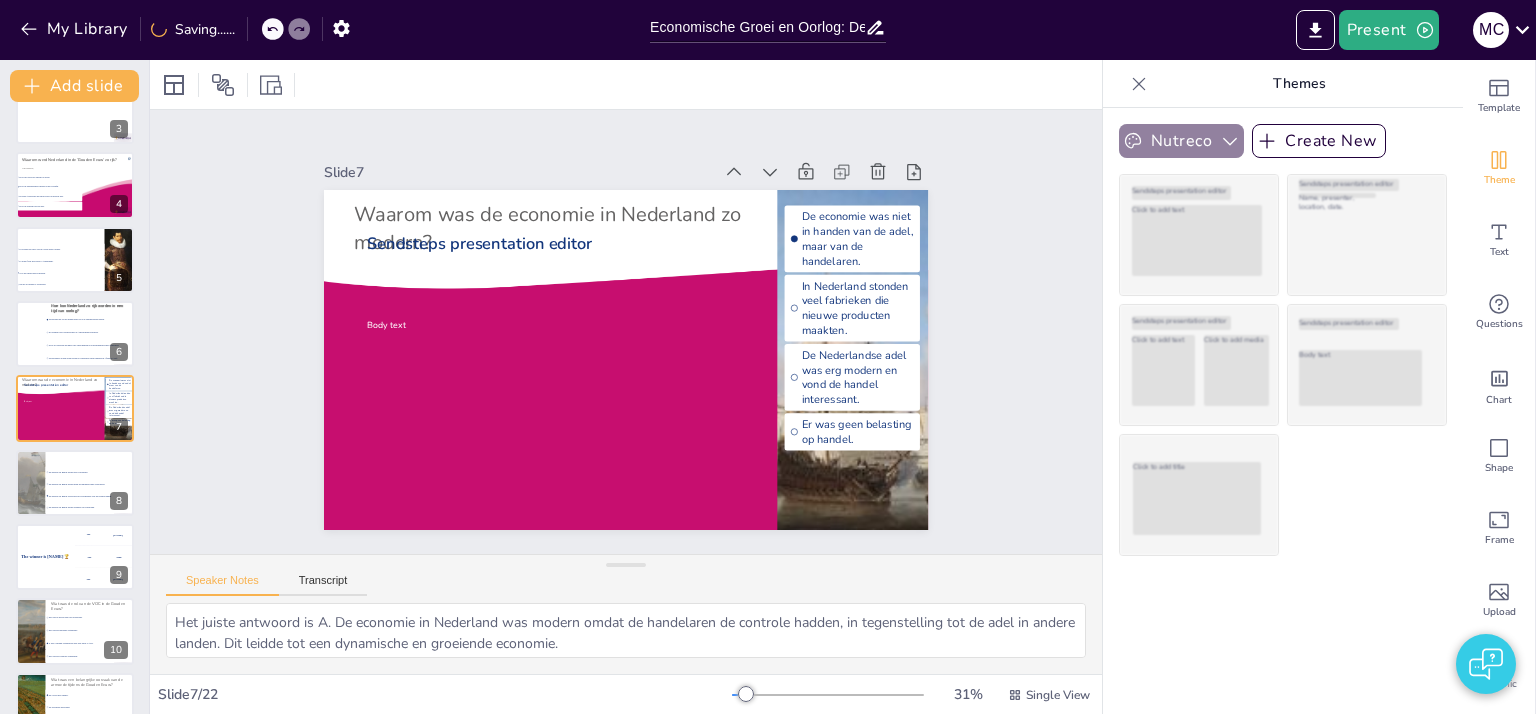 click 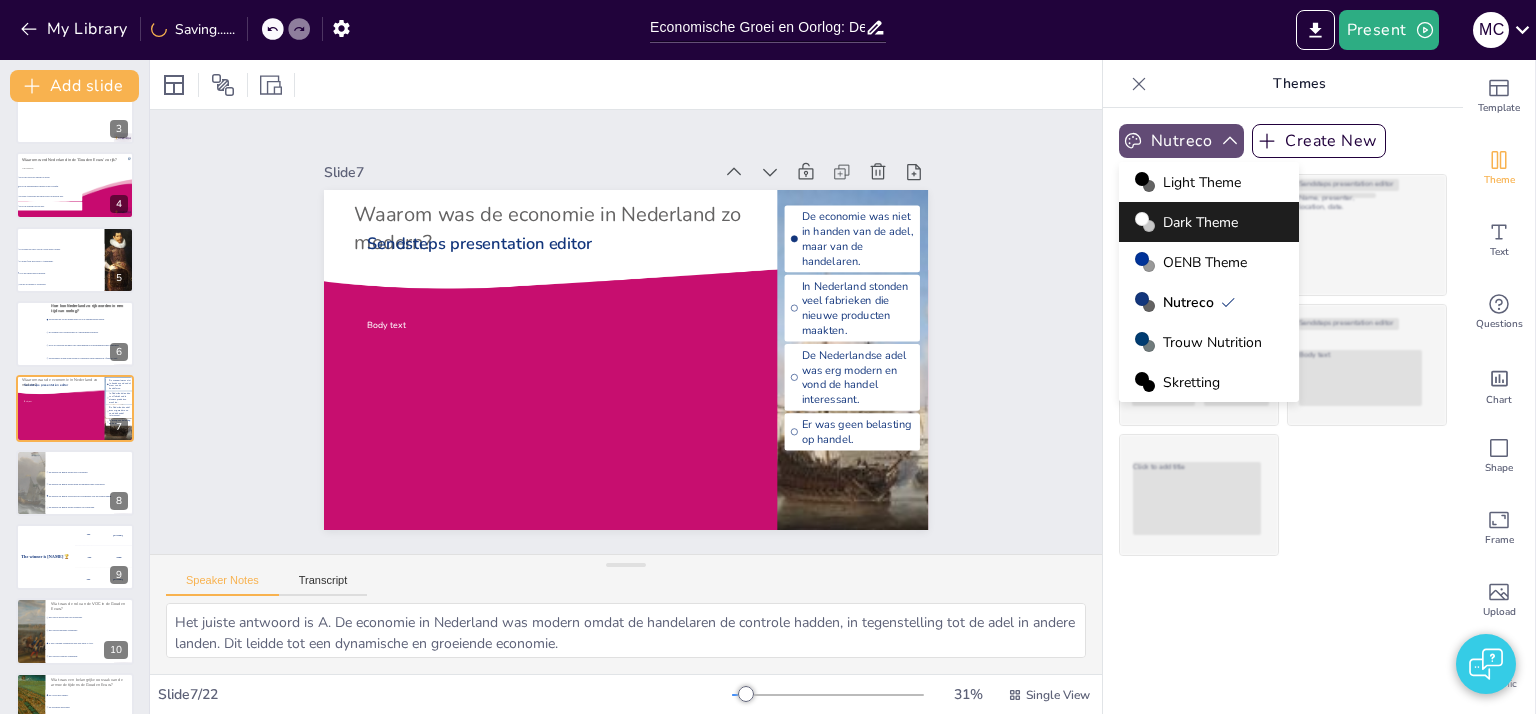 click on "Light Theme" at bounding box center [1202, 182] 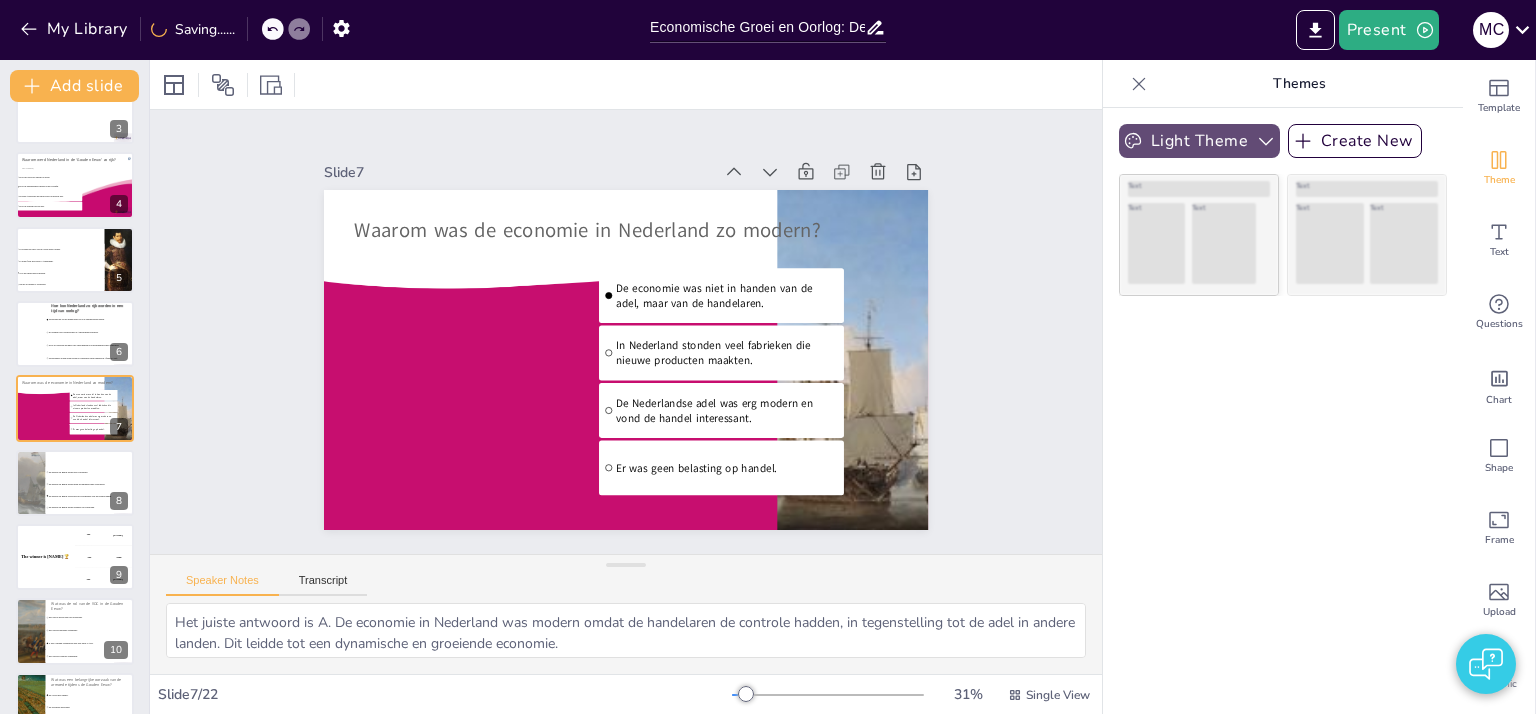 click on "Text" at bounding box center [1224, 243] 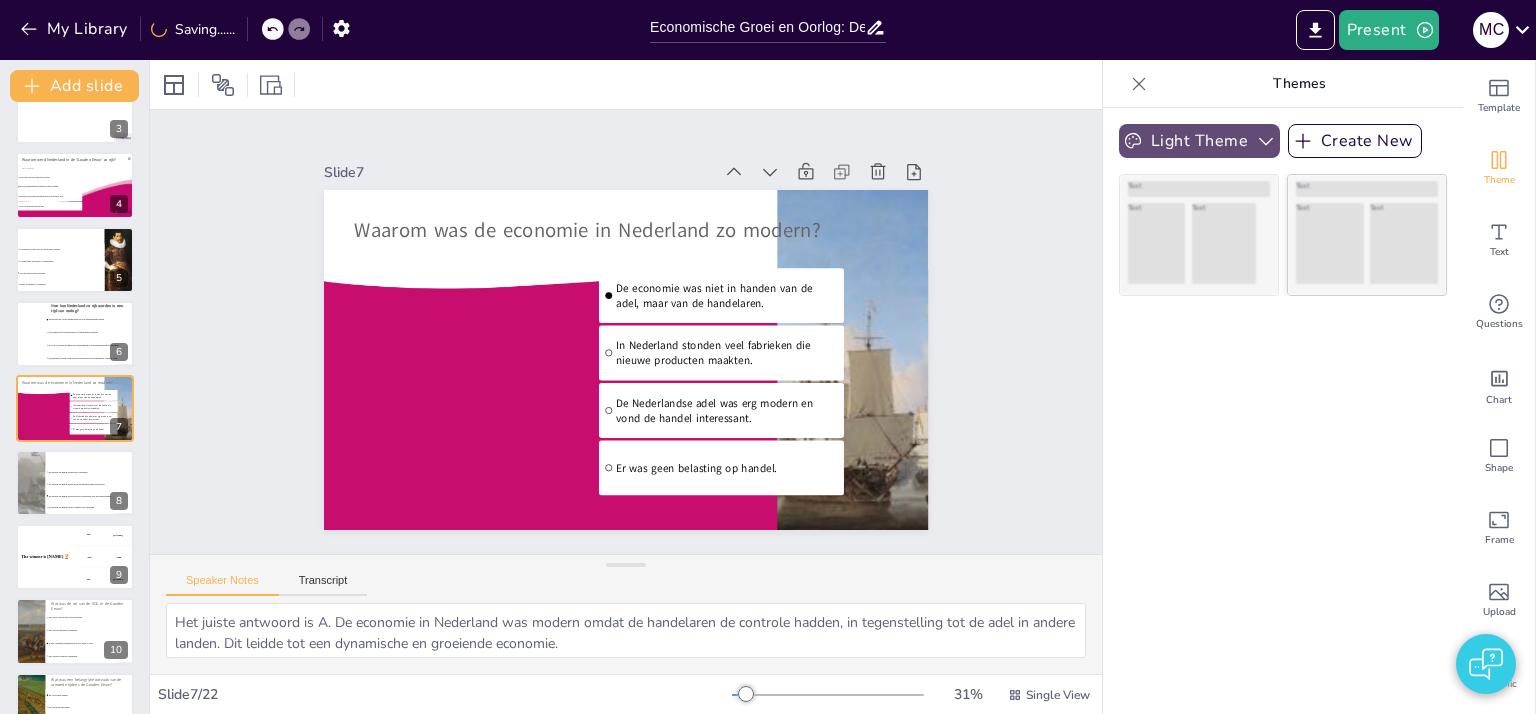 click on "Text Text Text" at bounding box center [1367, 235] 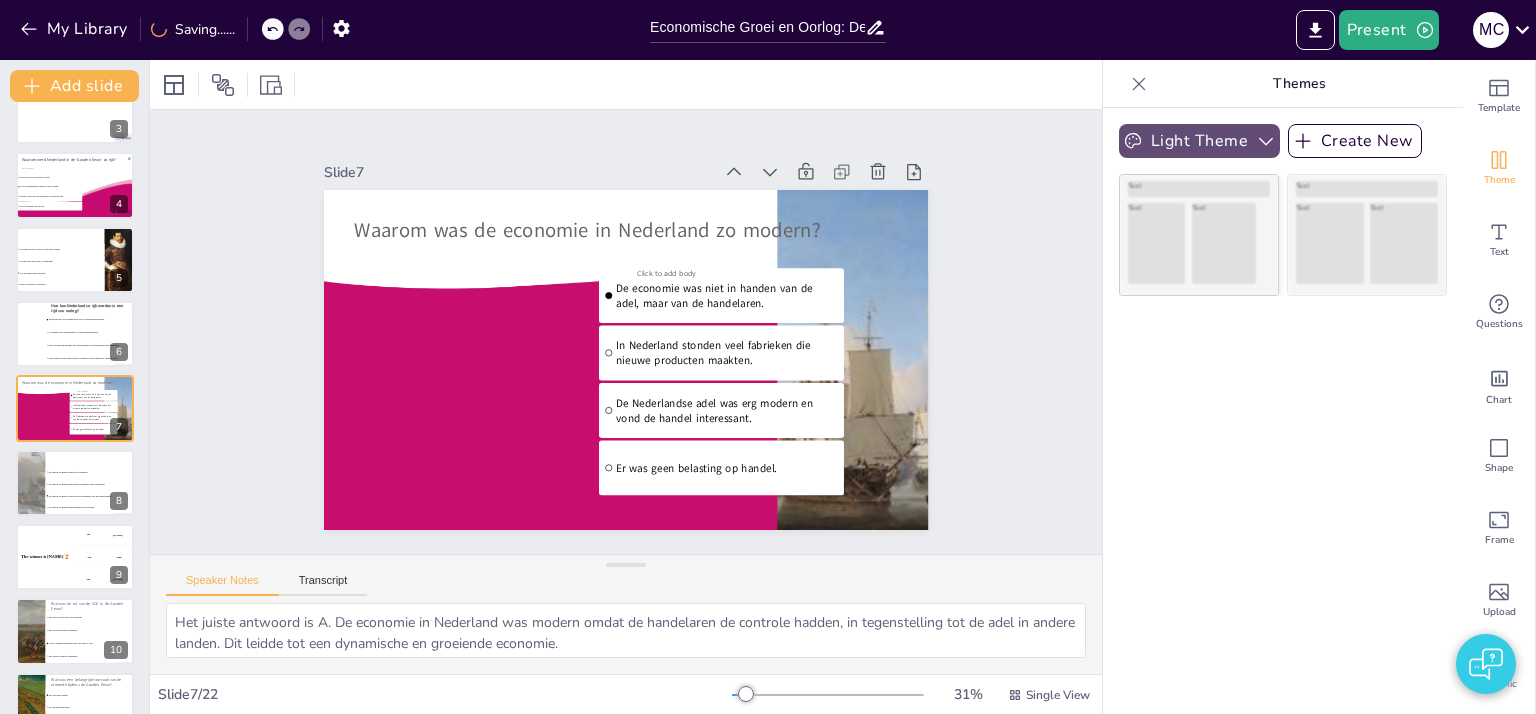 click on "Text" at bounding box center (1224, 243) 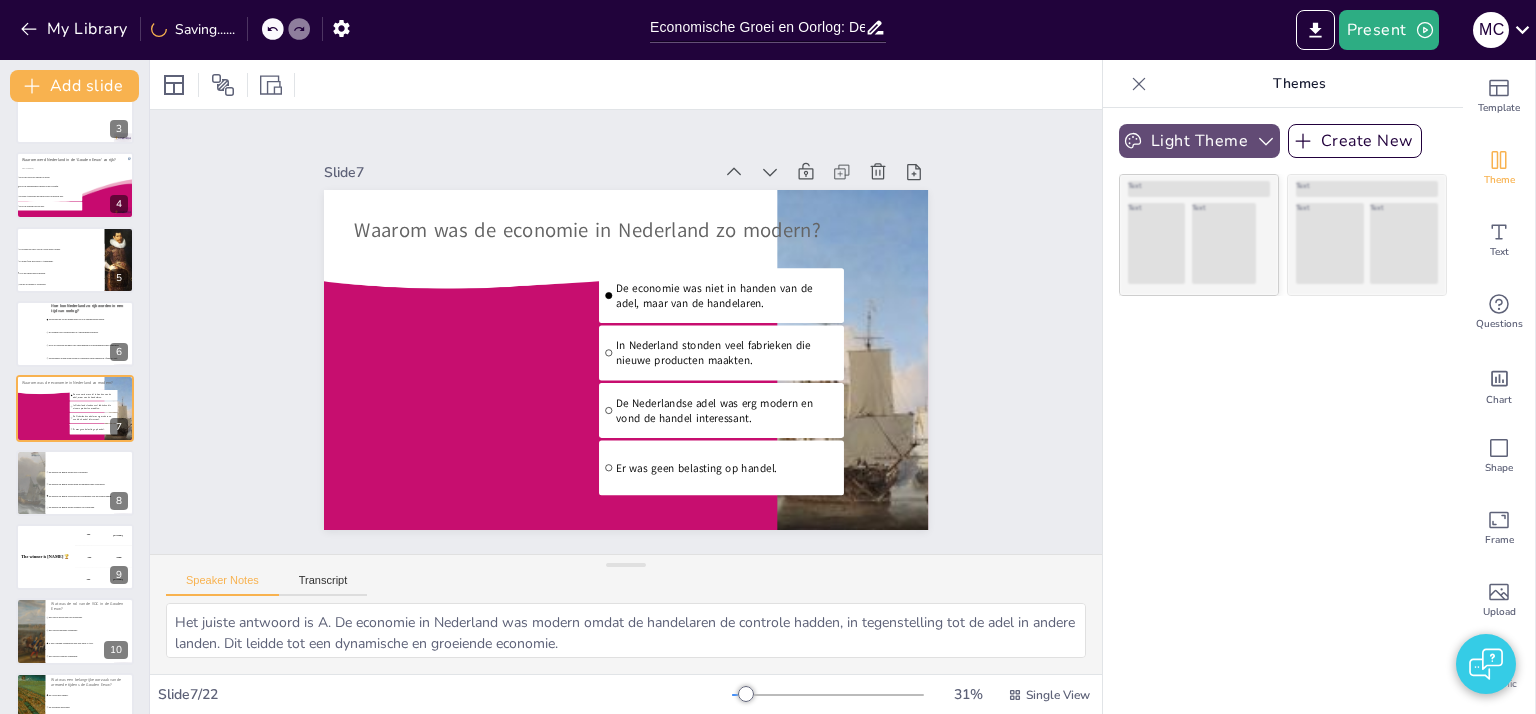 click on "Text" at bounding box center [1224, 243] 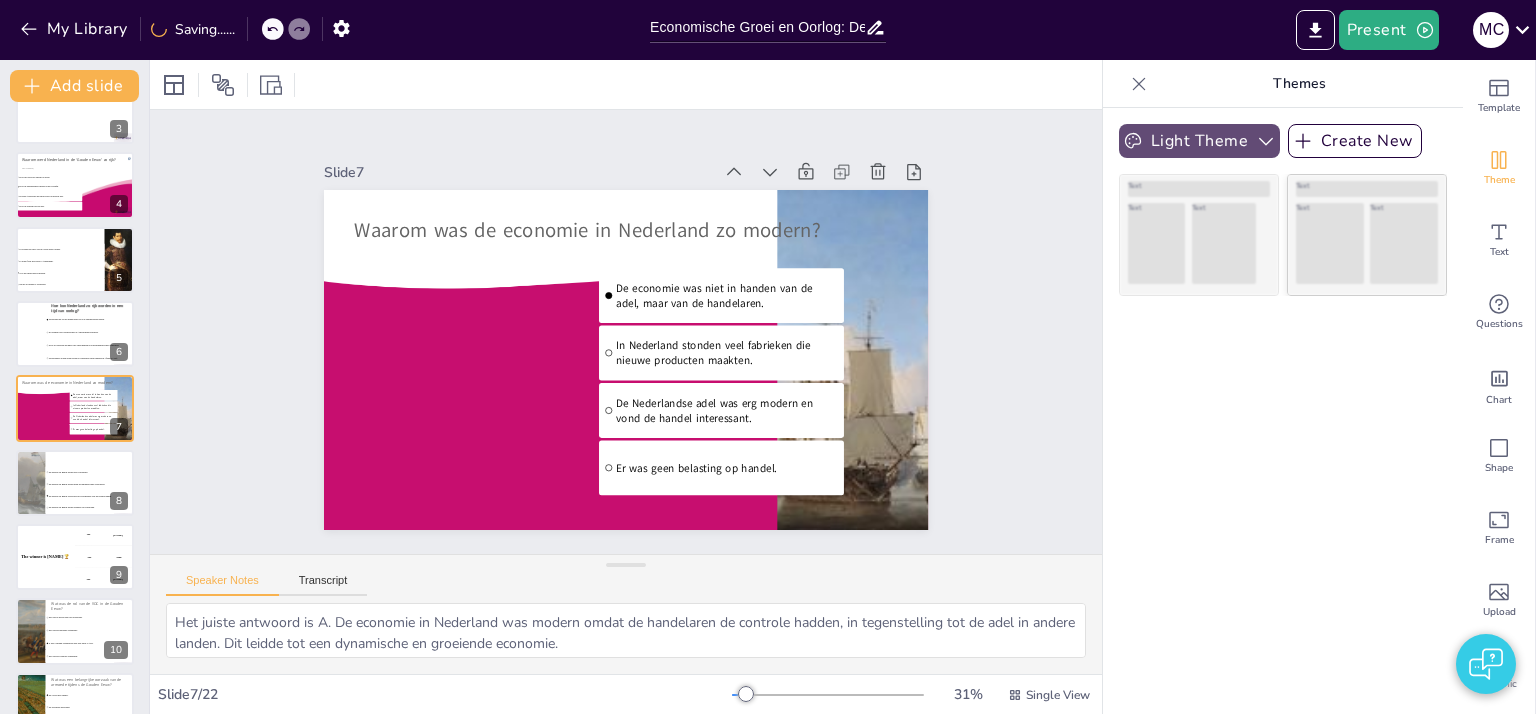 click on "Text Text Text" at bounding box center [1367, 235] 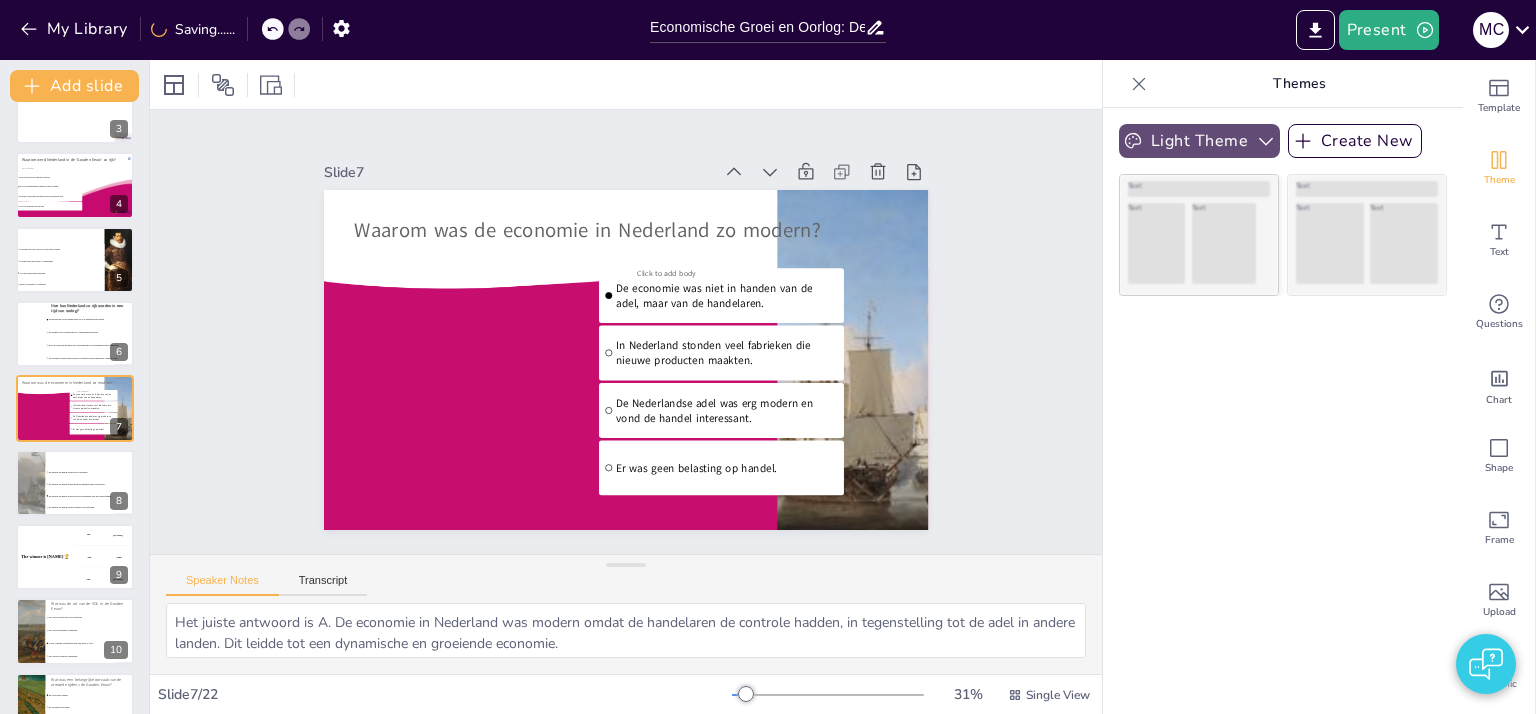 click on "Text" at bounding box center (1156, 243) 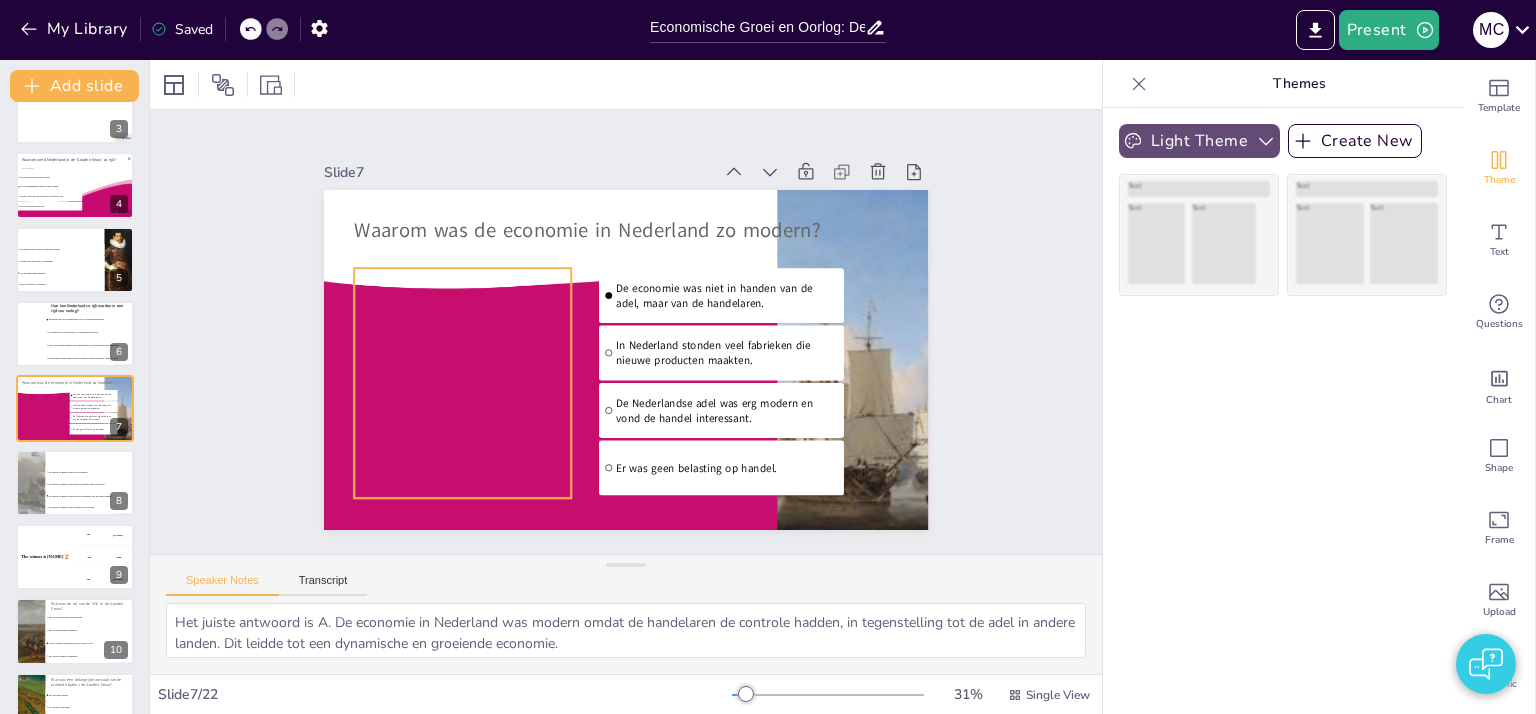 click on "Body text" at bounding box center (458, 365) 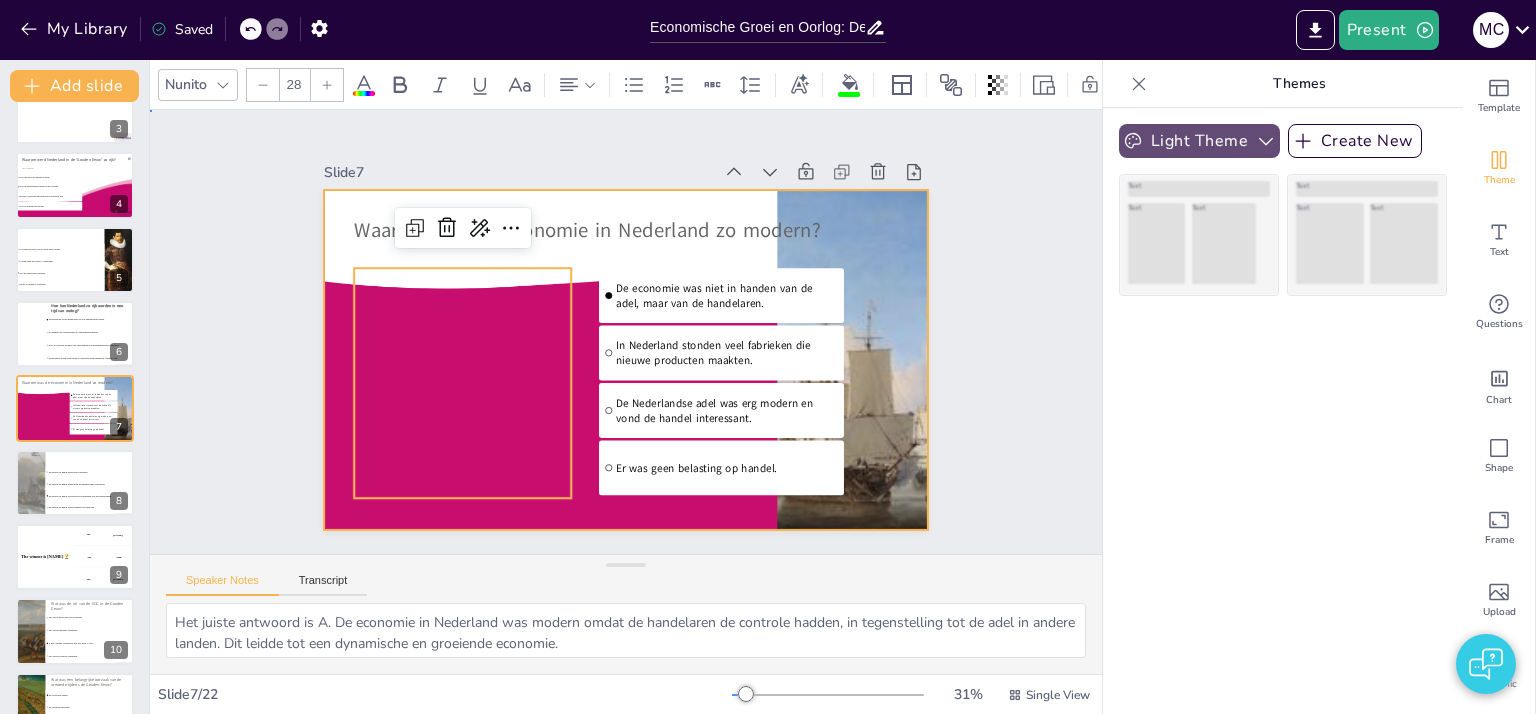 click at bounding box center [623, 359] 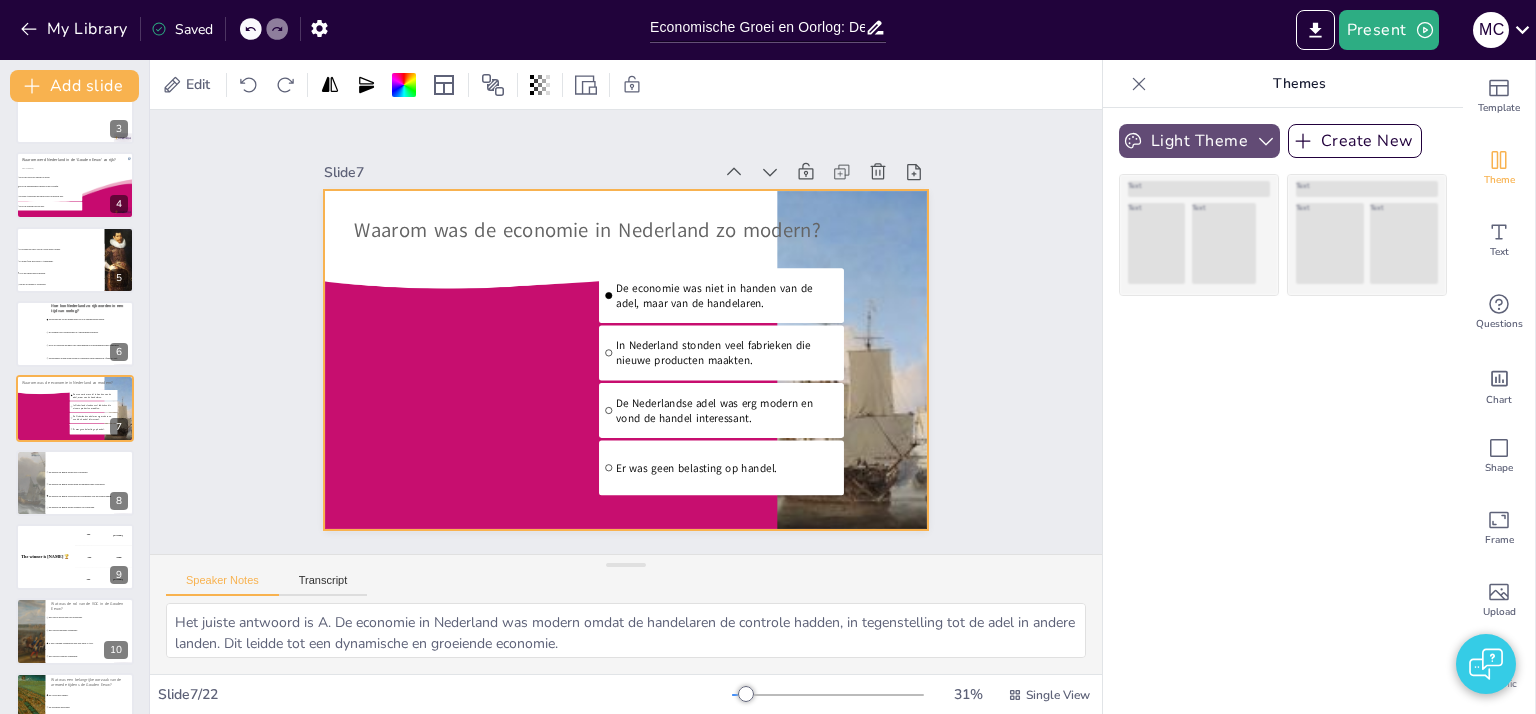 click 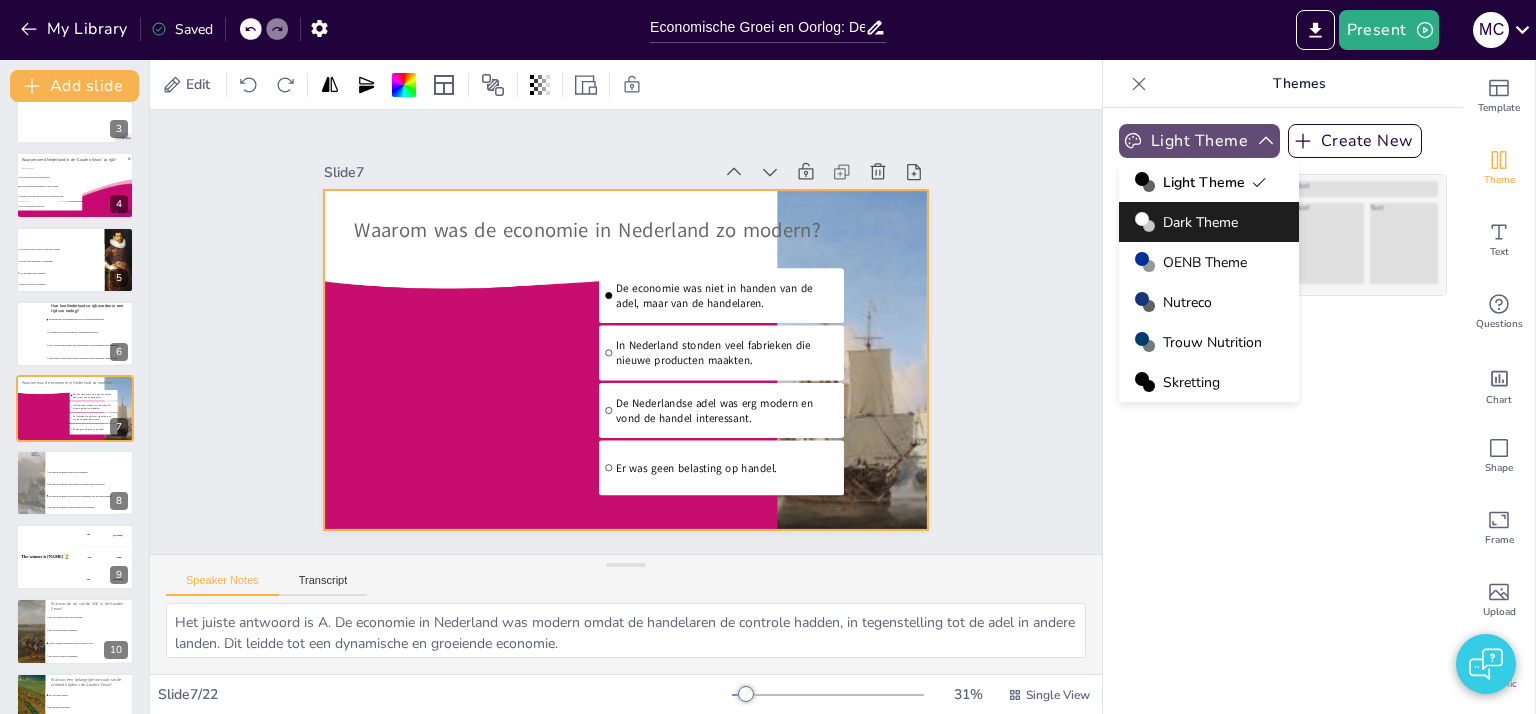 click on "Nutreco" at bounding box center [1187, 302] 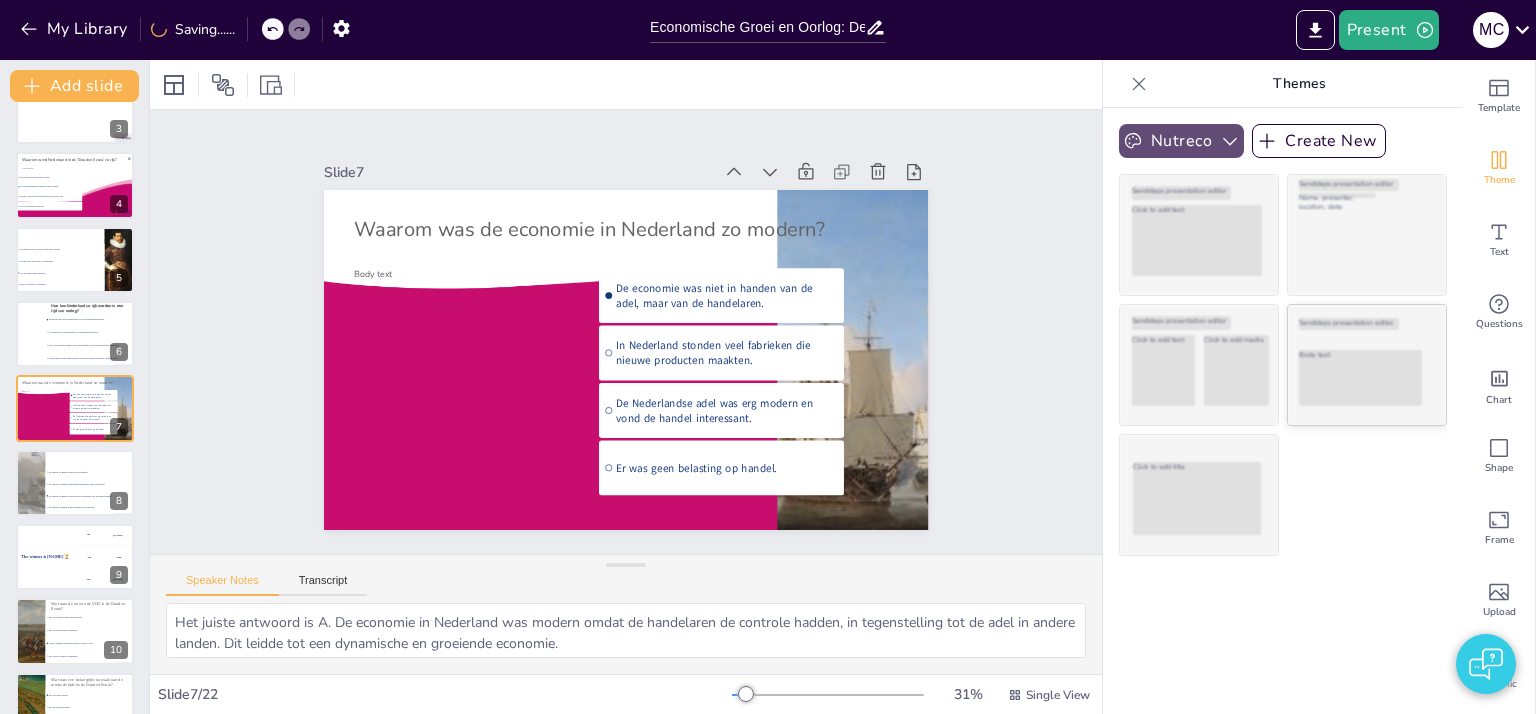 click on "Body text" at bounding box center (1360, 378) 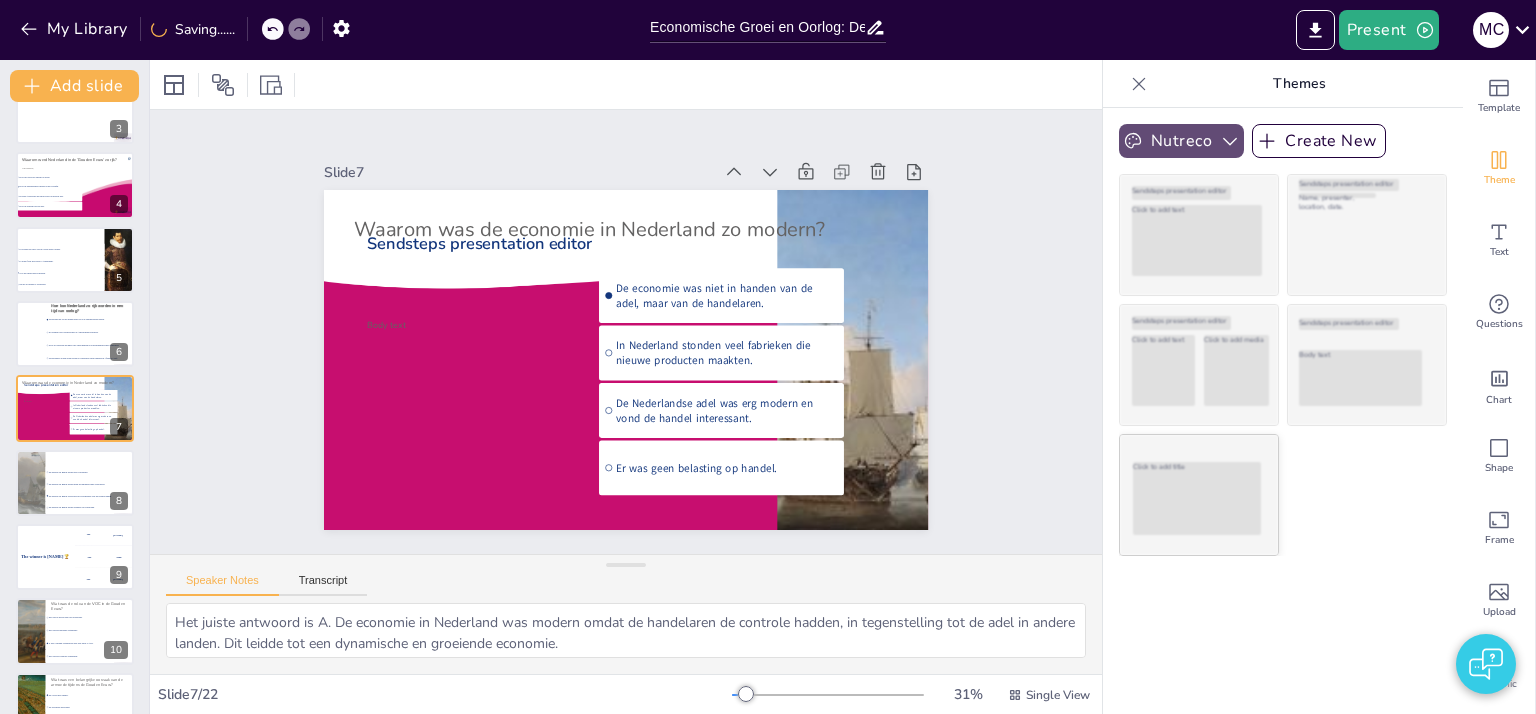 click on "Click to add title" at bounding box center (1196, 498) 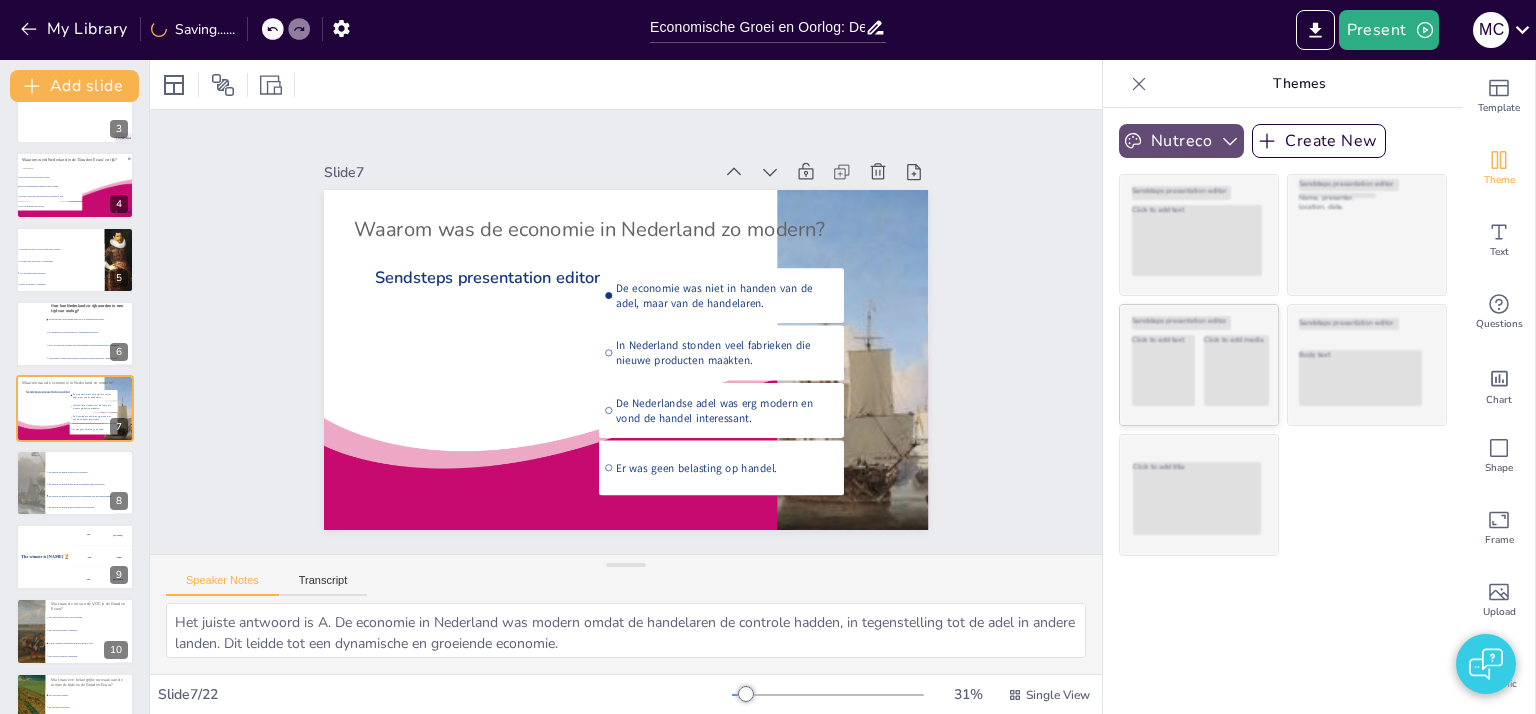 click on "Click to add media" at bounding box center [1236, 370] 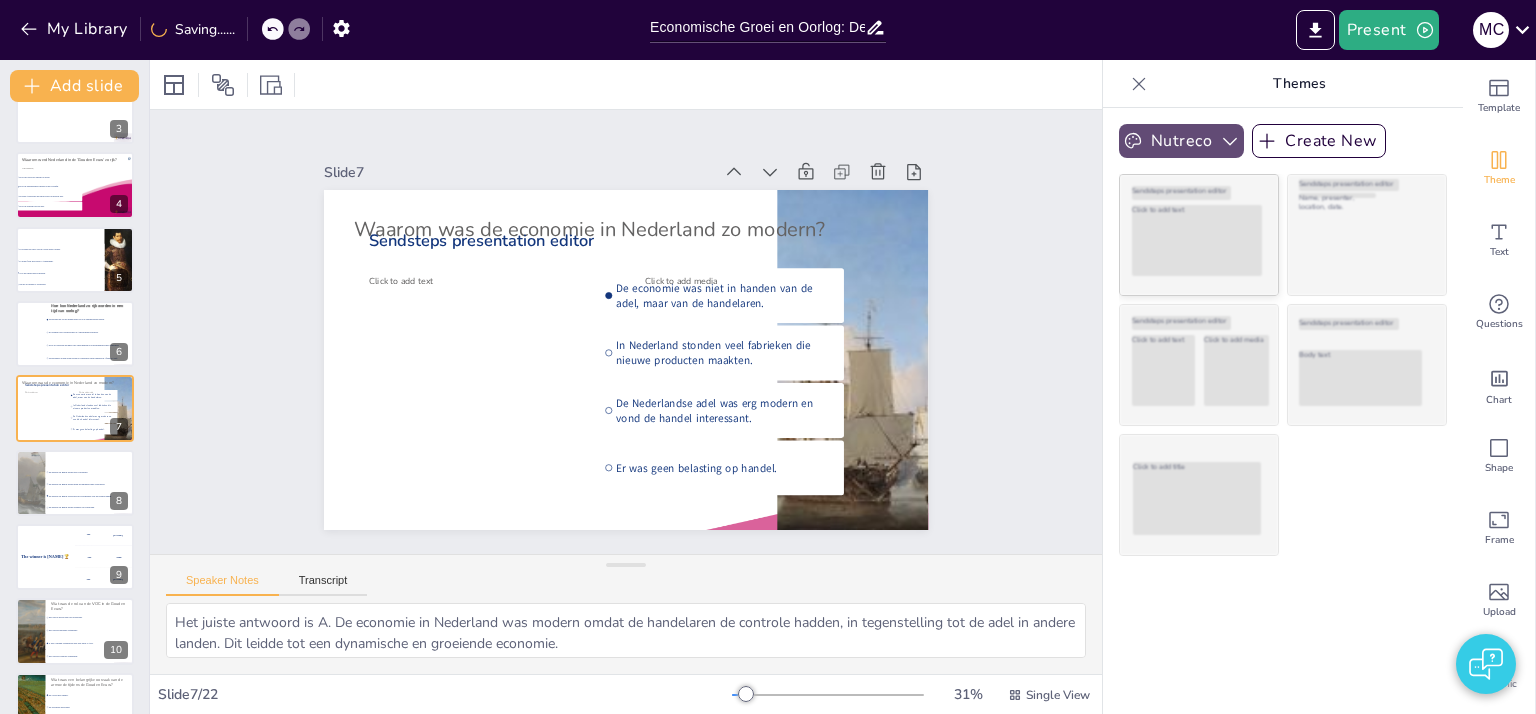 click on "Click to add text" at bounding box center [1197, 240] 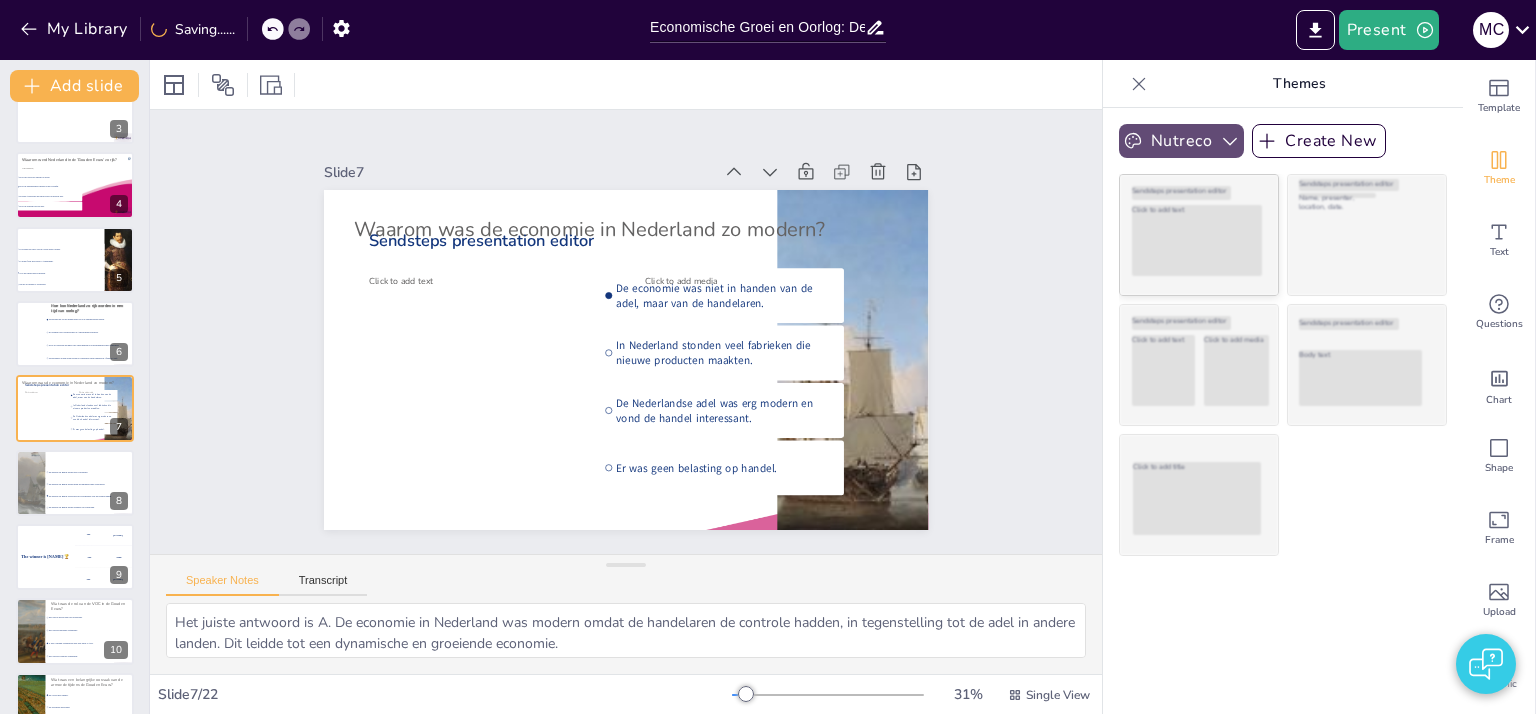 click on "Click to add text" at bounding box center [1197, 240] 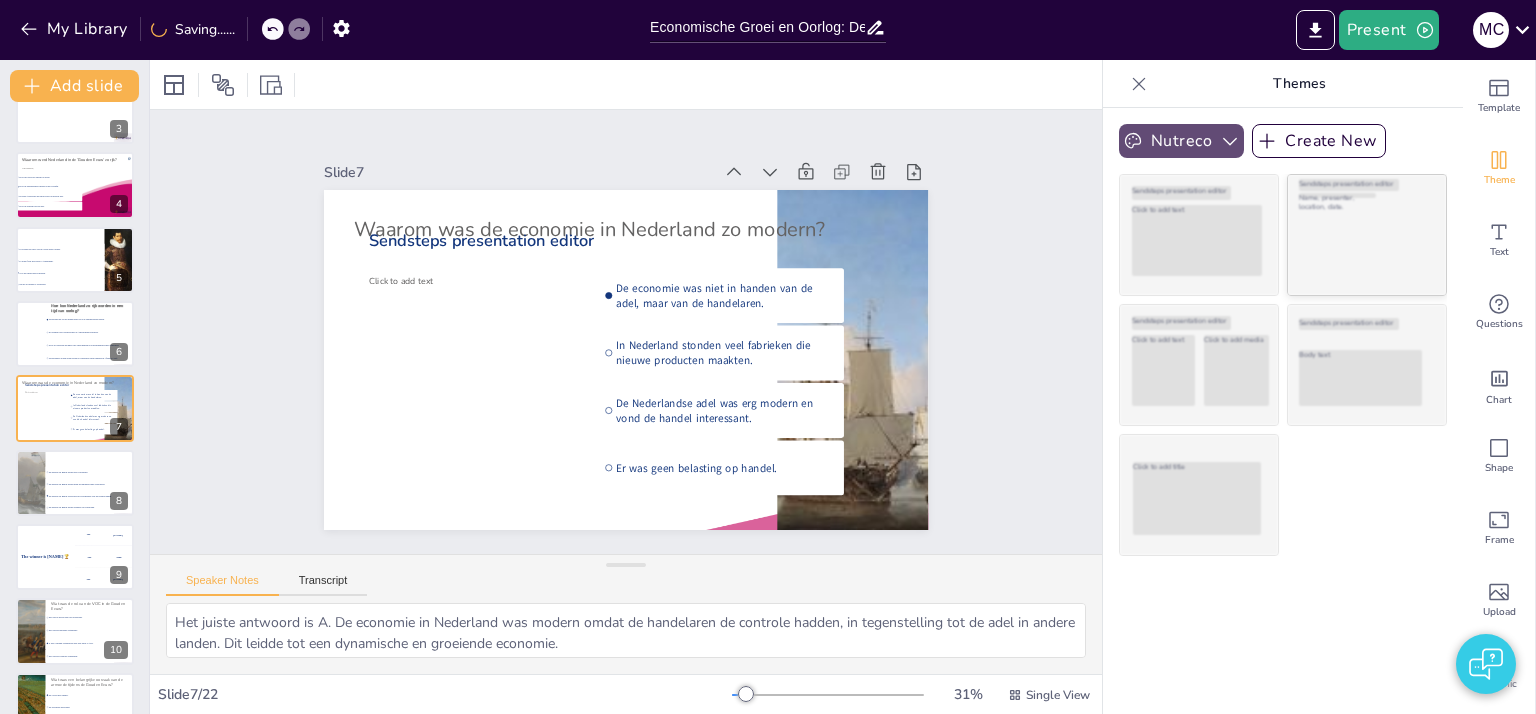 click on "[NAME], presenter, location, date." at bounding box center (1367, 235) 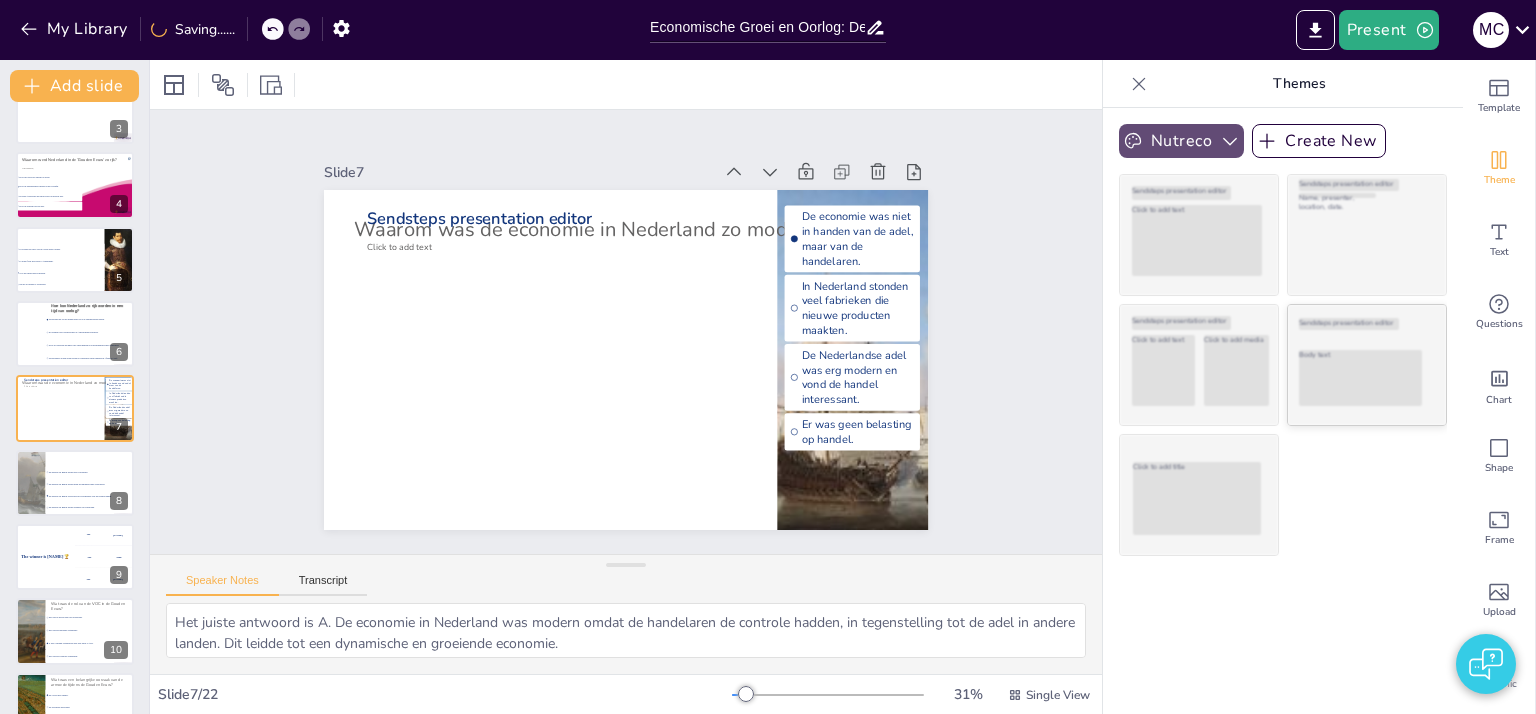 click on "Sendsteps presentation editor Body text" at bounding box center [1367, 365] 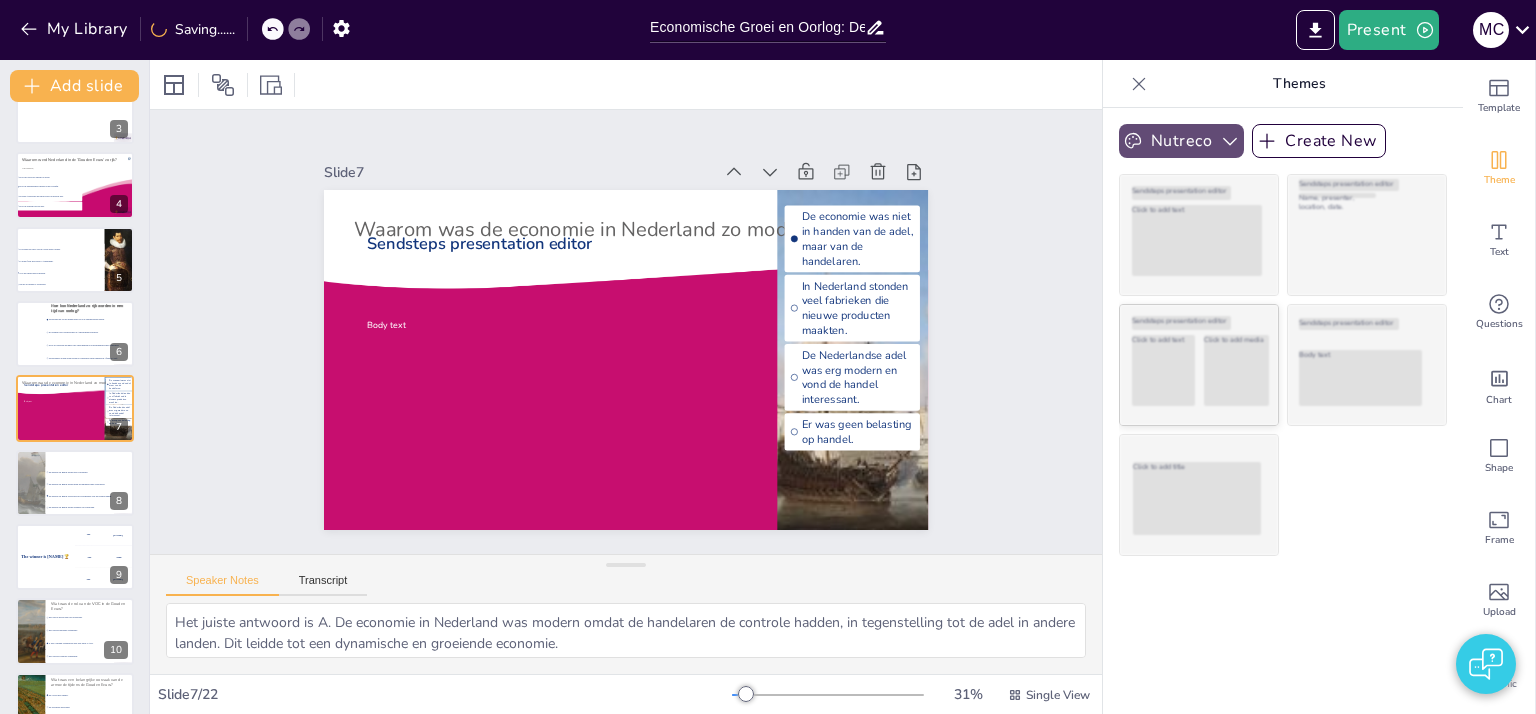 click on "Click to add media" at bounding box center [1236, 370] 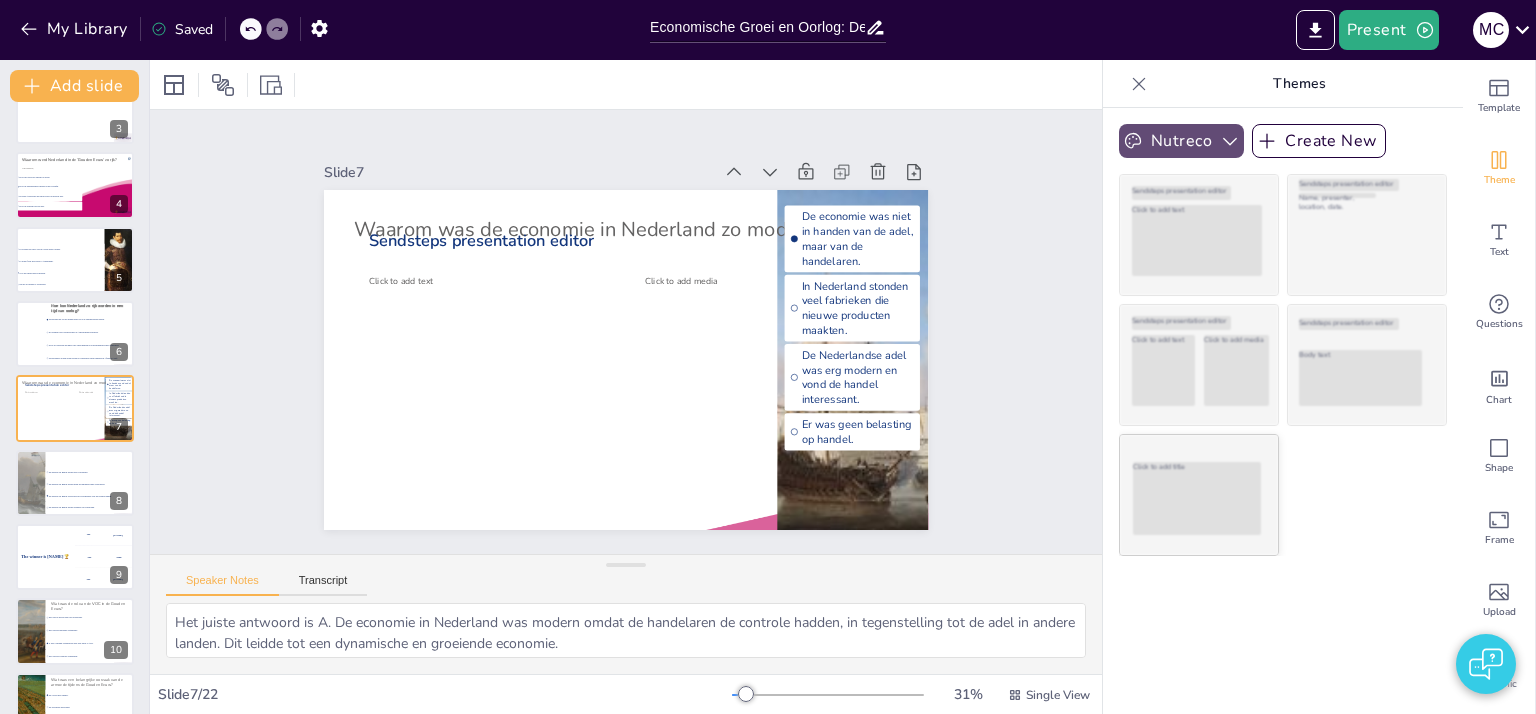 click on "Click to add title" at bounding box center (1196, 498) 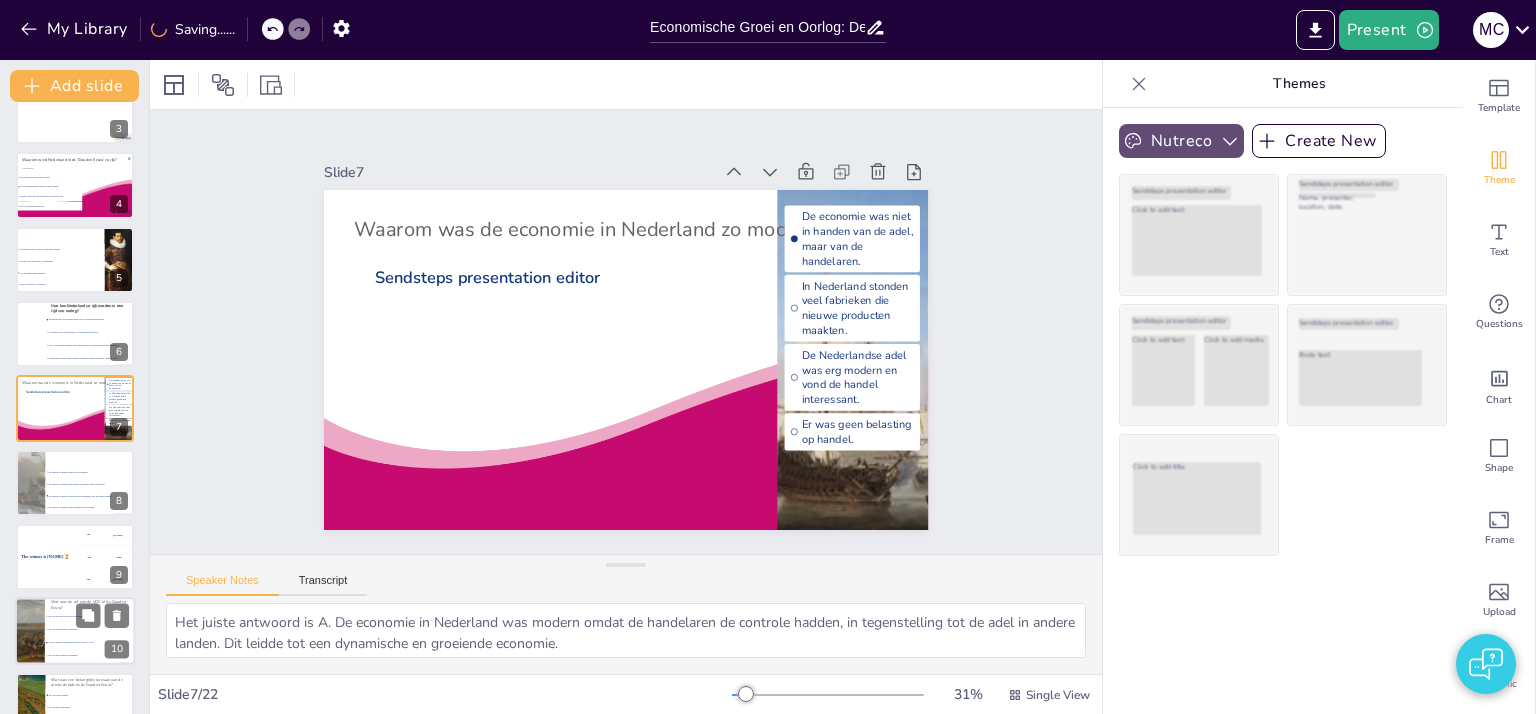 click on "Het was een militaire organisatie." at bounding box center [90, 630] 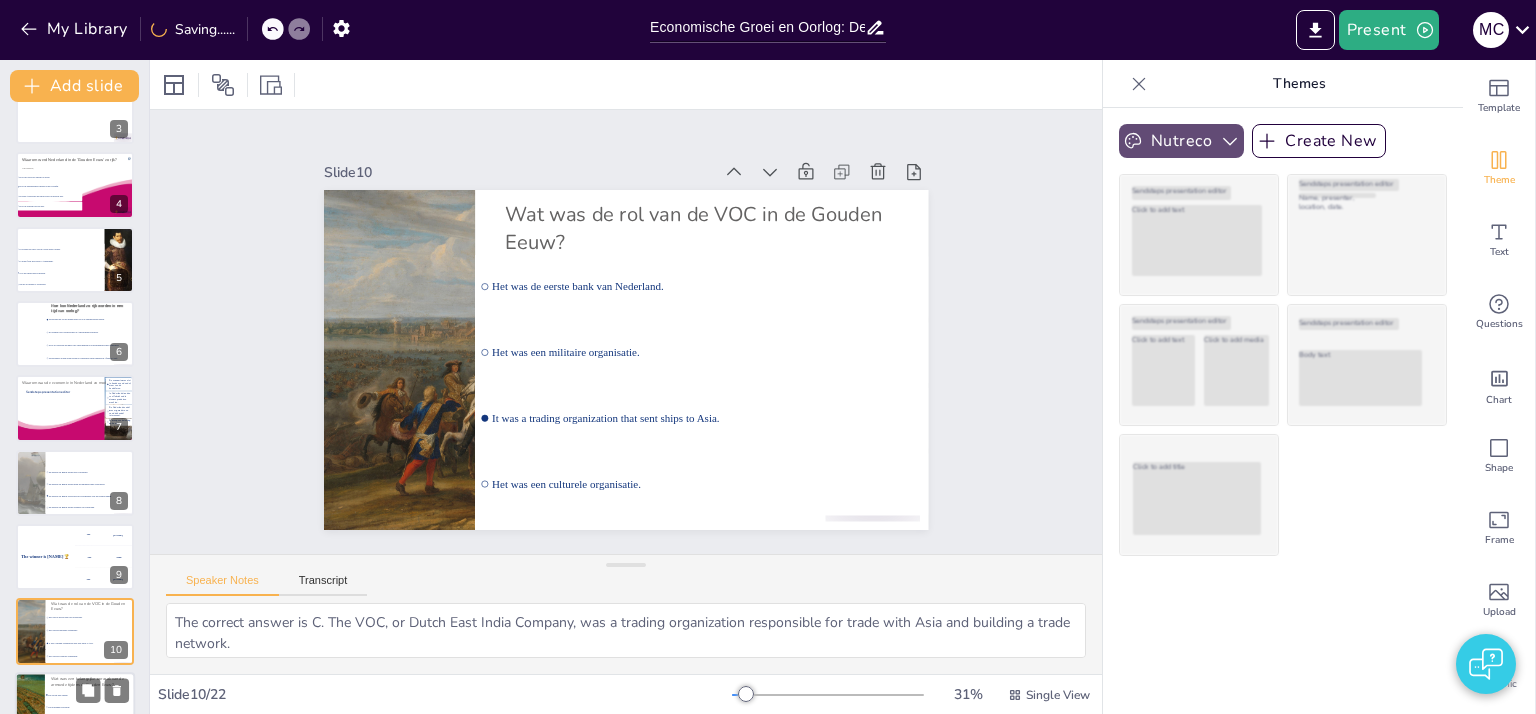 scroll, scrollTop: 412, scrollLeft: 0, axis: vertical 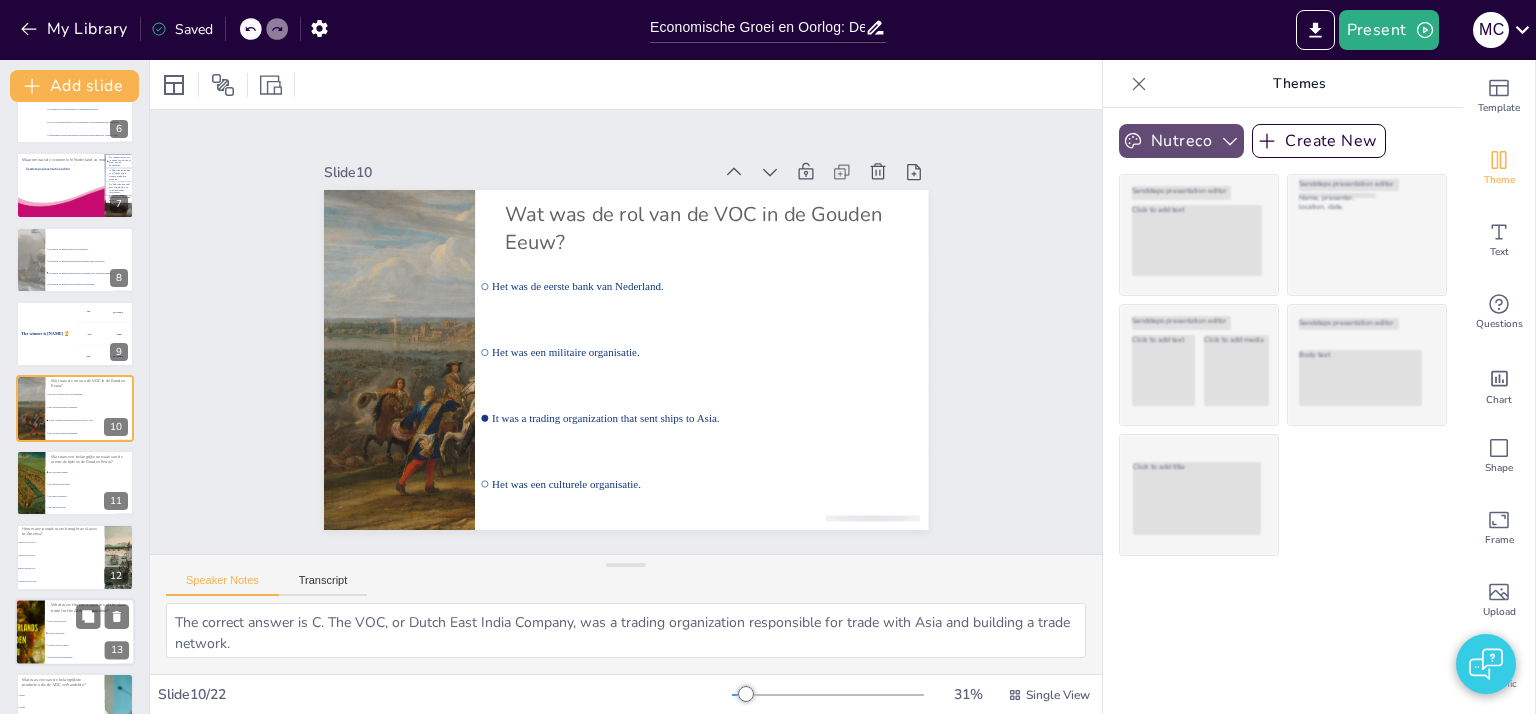 click on "Verhoogde welvaart." at bounding box center (90, 621) 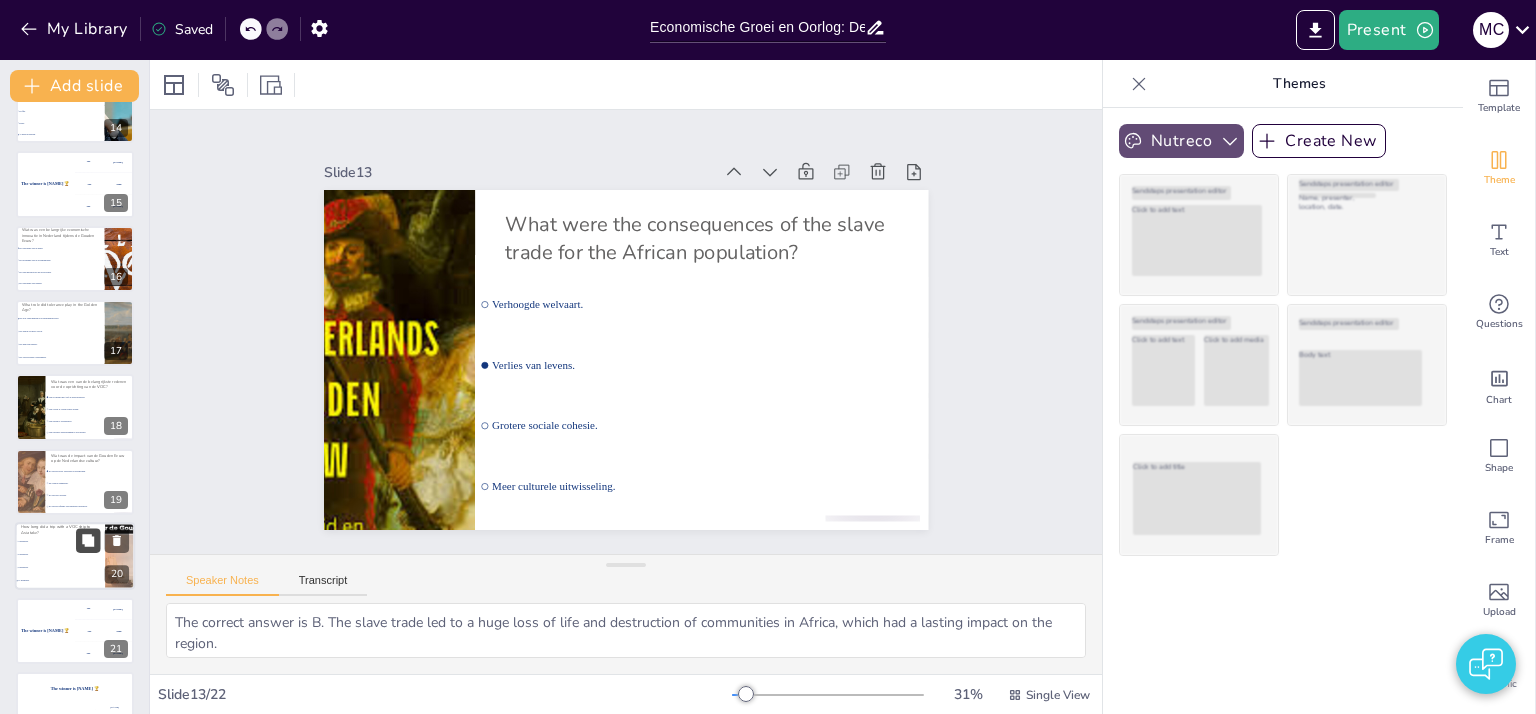 scroll, scrollTop: 1048, scrollLeft: 0, axis: vertical 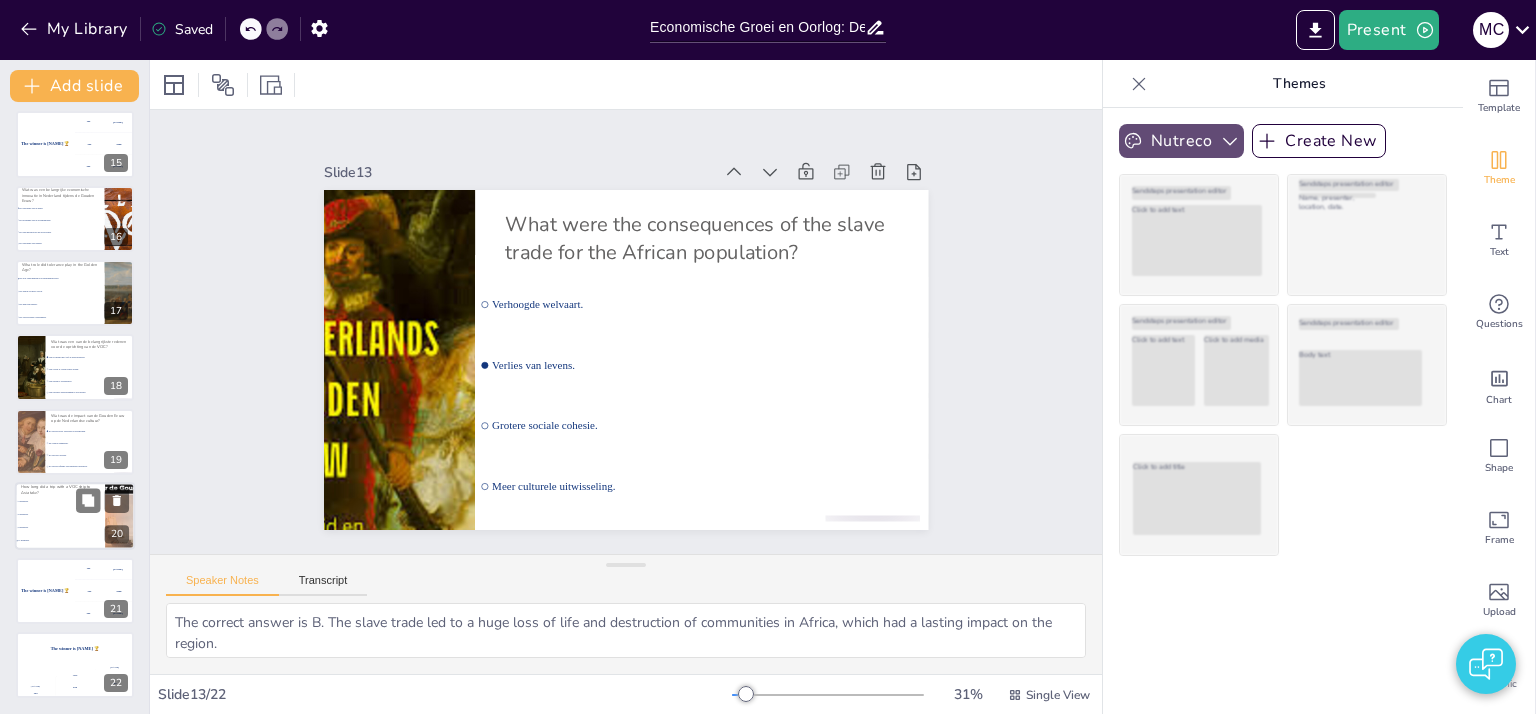 click on "6 maanden." at bounding box center [60, 515] 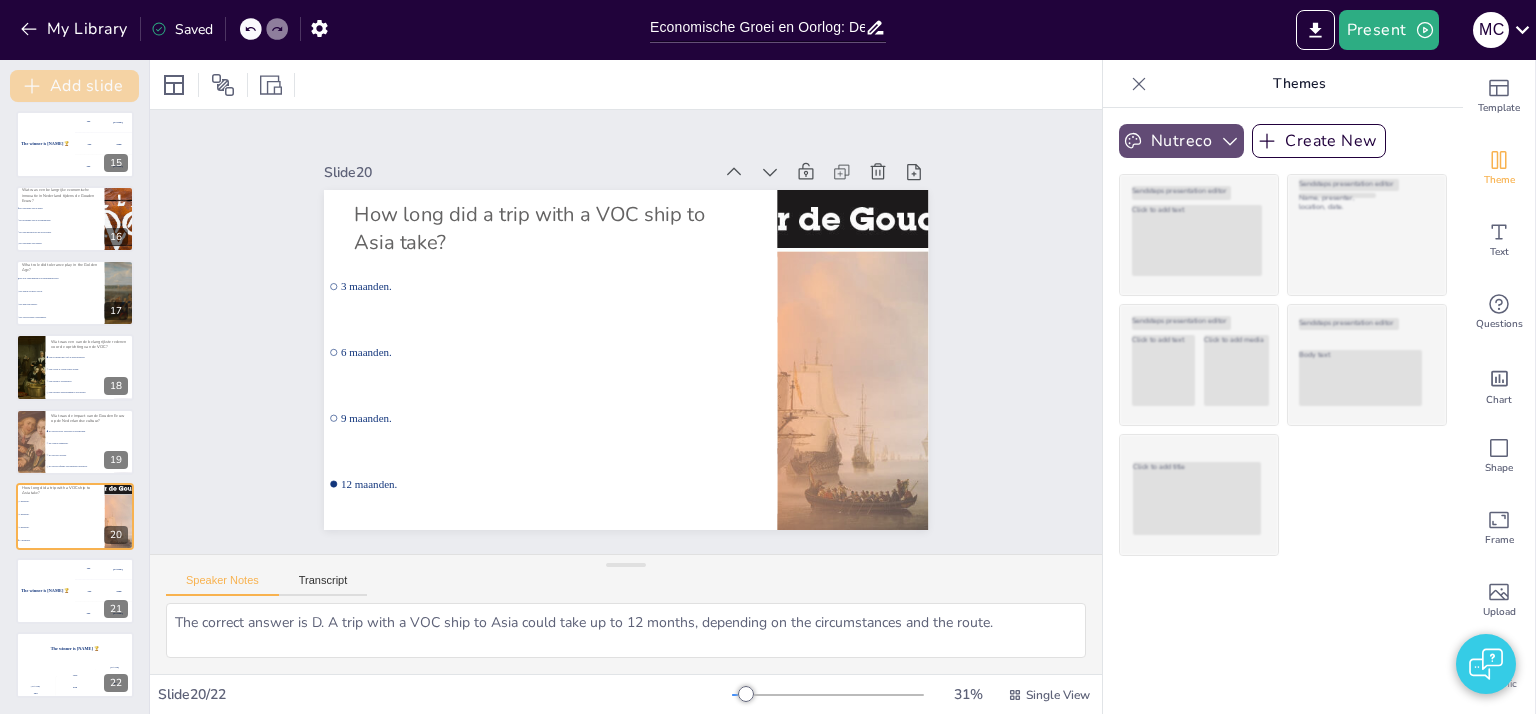 click on "Add slide" at bounding box center (74, 86) 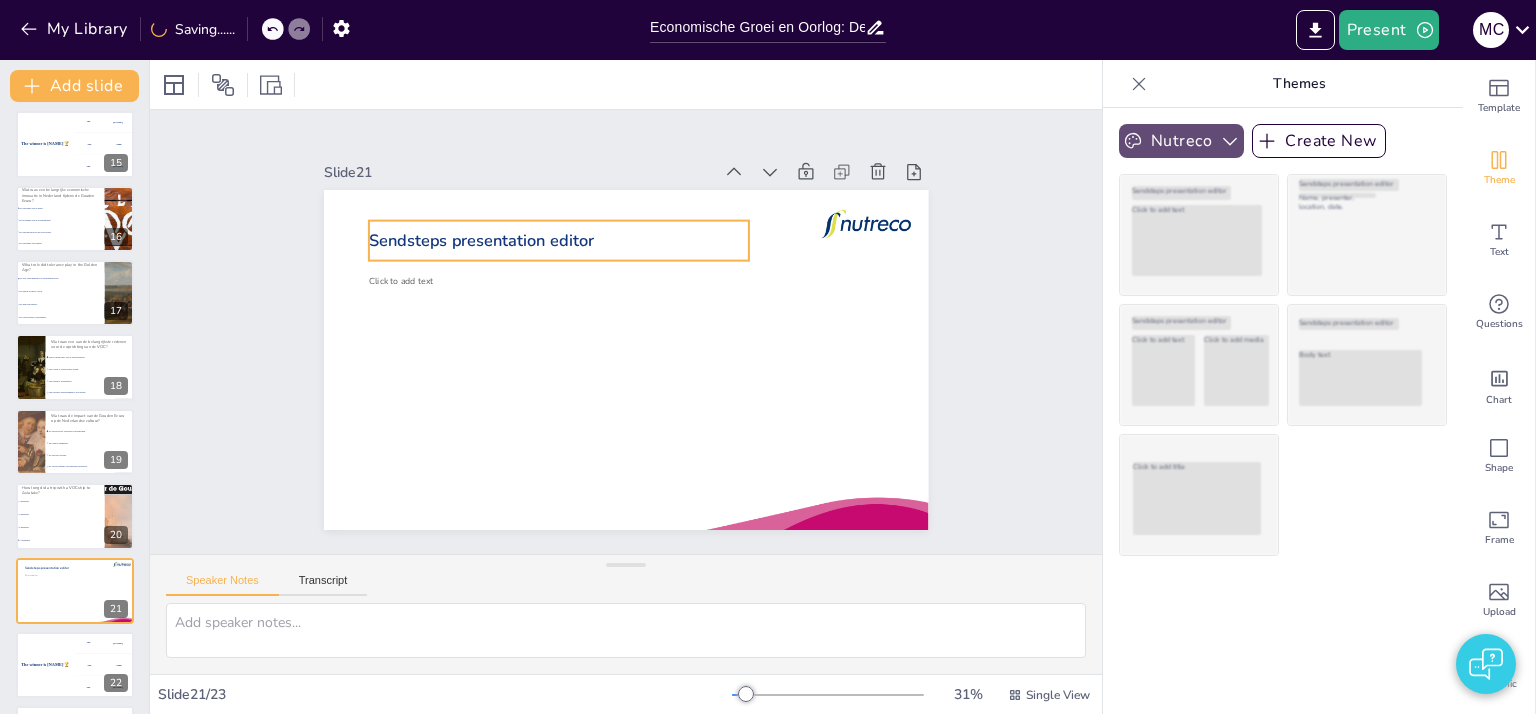 click on "Sendsteps presentation editor" at bounding box center [651, 162] 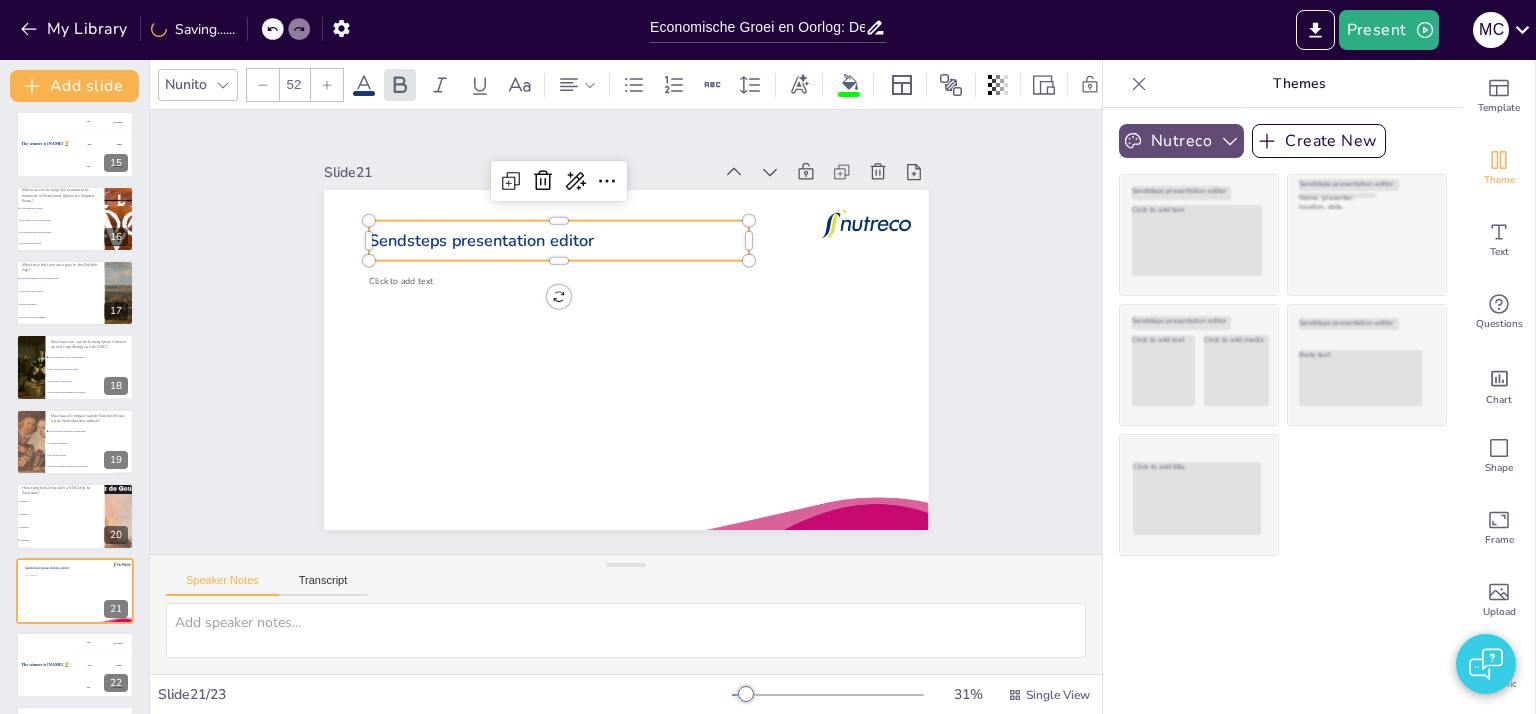 click on "Sendsteps presentation editor" at bounding box center [668, 165] 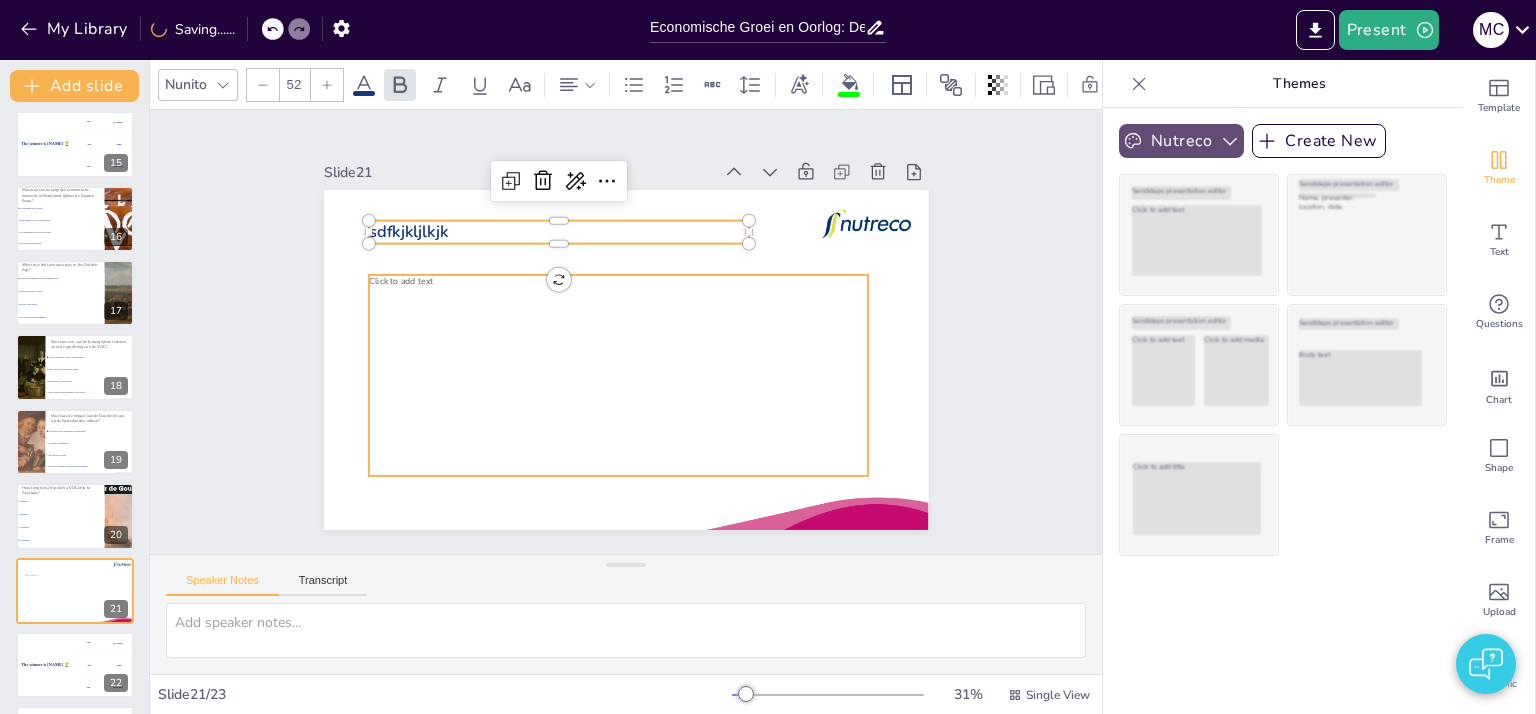 click on "Click to add text" at bounding box center [618, 375] 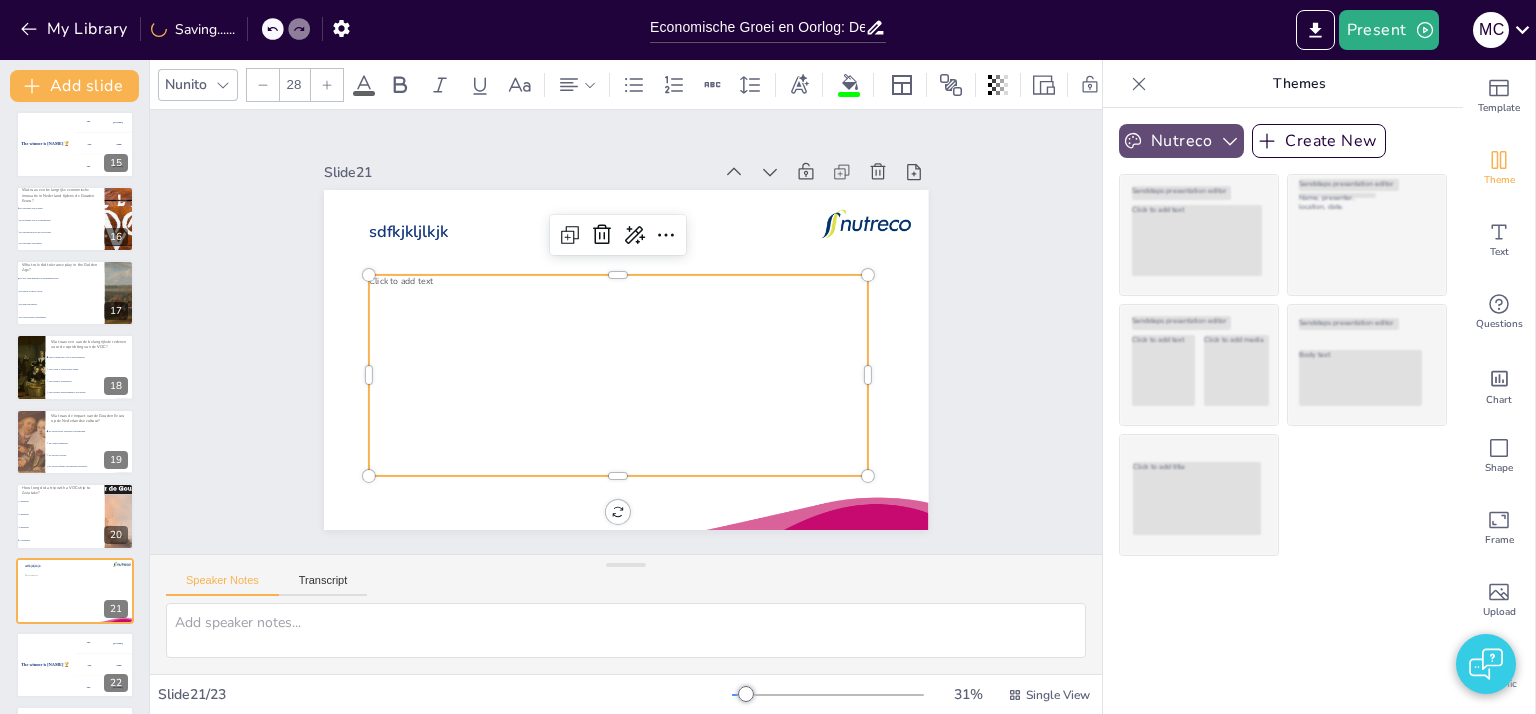 click on "Click to add text" at bounding box center (457, 175) 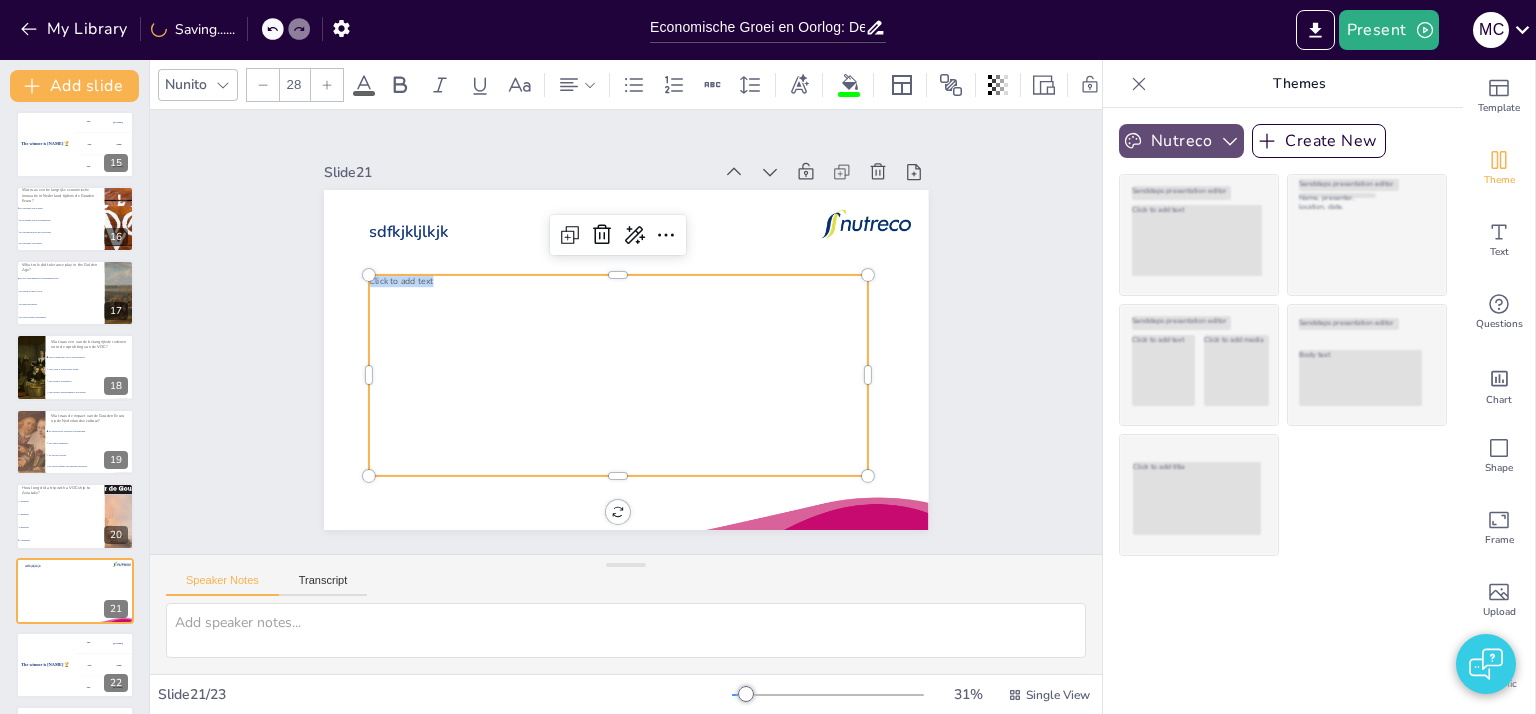 click on "Click to add text" at bounding box center [417, 235] 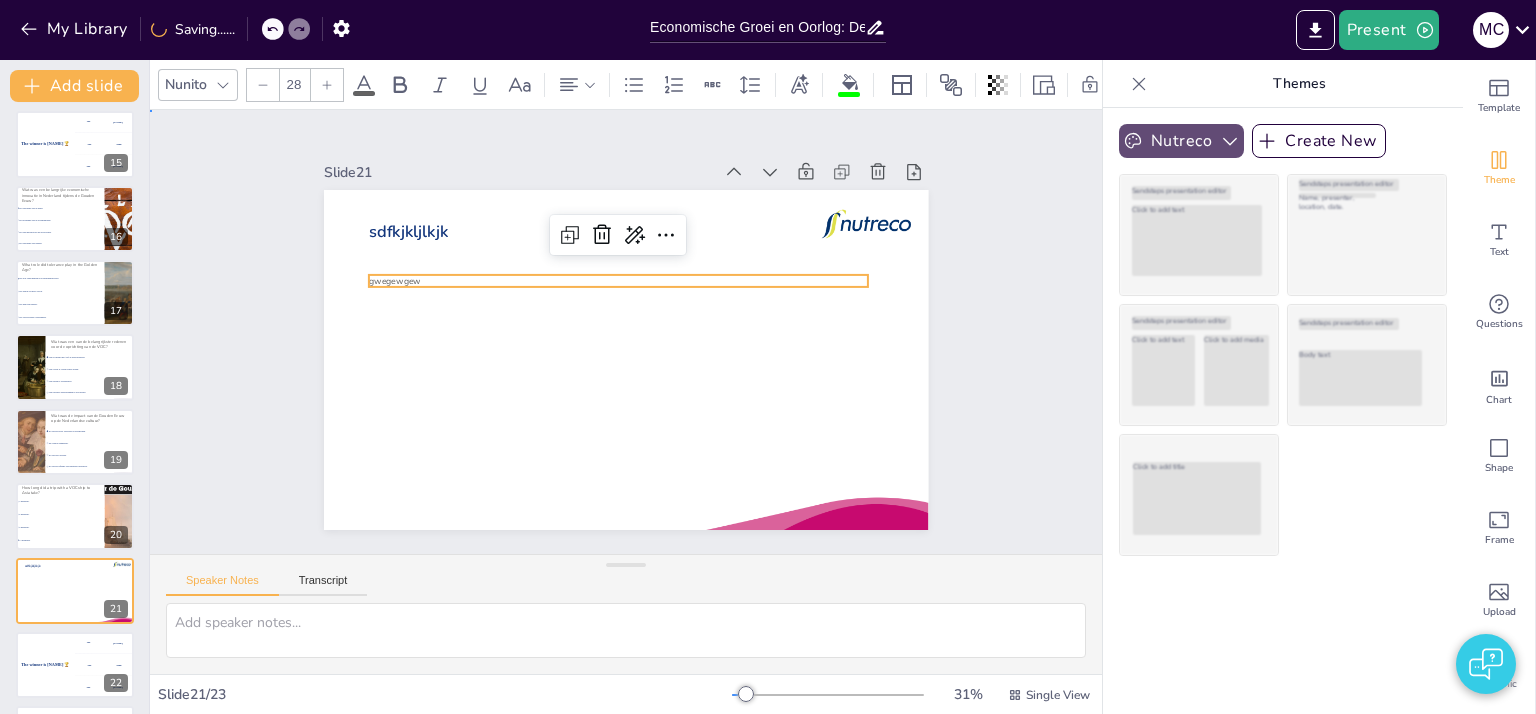 click on "Slide 1 The Golden Age: Very rich in a time of war In this presentation, we explore the economic prosperity of the Netherlands during the 17th century, sadfkljlksd the role of the VOC, the influence of tolerance and technology, and the dark side of poverty and slave trade. Generated with Sendsteps.ai Slide 2 Go to sendsteps.me and login with code AiforAll Slide 3 How long did I stand in traffic today? Slide 4 Why did the Netherlands become so rich in the 'Golden Age'? By stealing gold from Spain. Through international trade and colonies. Because Antwerp was the richest city in Europe. Through the wealth of the nobility. Click to add body Slide 5 Why was it important to regain control of the rivers? So they could wage war against Spain better. To bring food and water to Amsterdam. For trade with Germany. To strengthen the economy. Slide 6 How could the Netherlands become so rich in a time of war? Many tourists came to the Amsterdam canals. Slide" at bounding box center [626, 332] 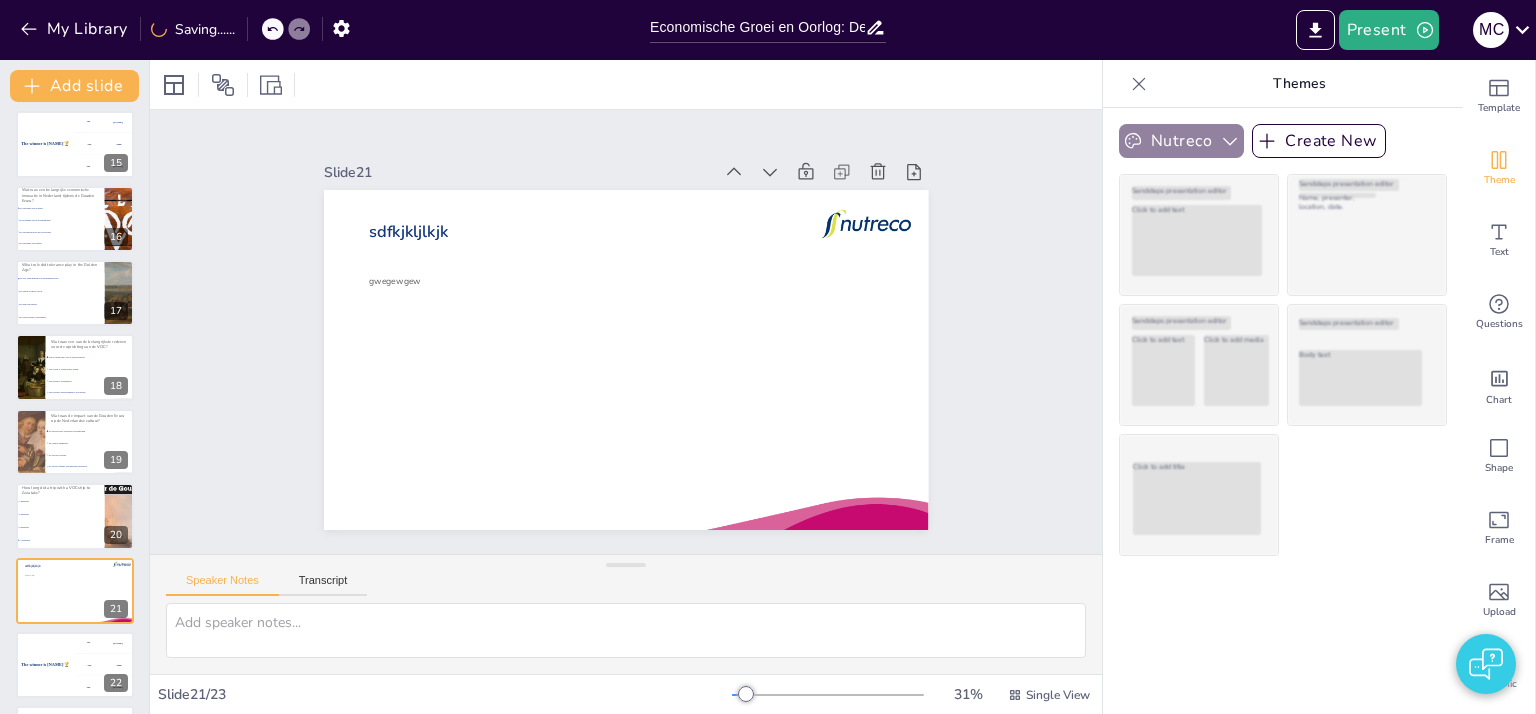 click on "Nutreco" at bounding box center [1181, 141] 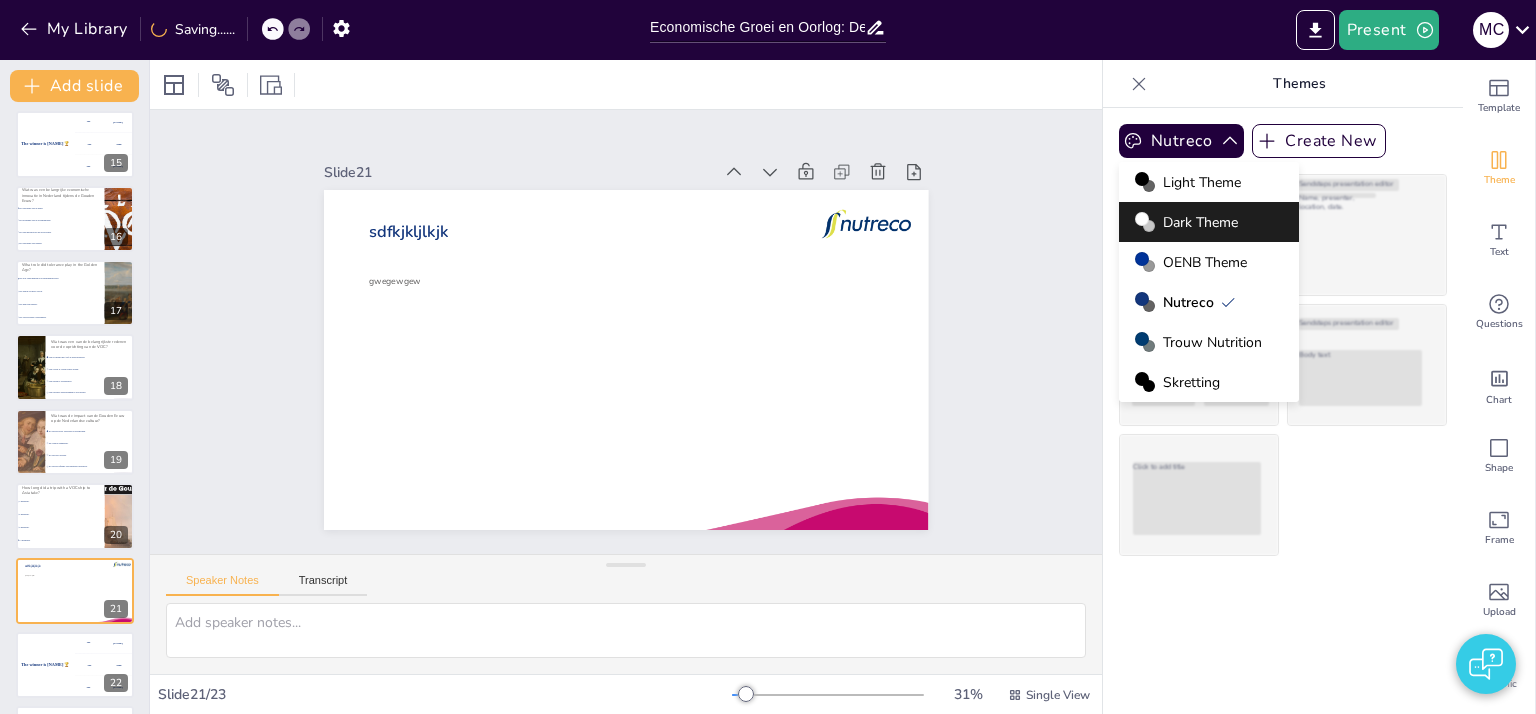 click on "Light Theme" at bounding box center (1202, 182) 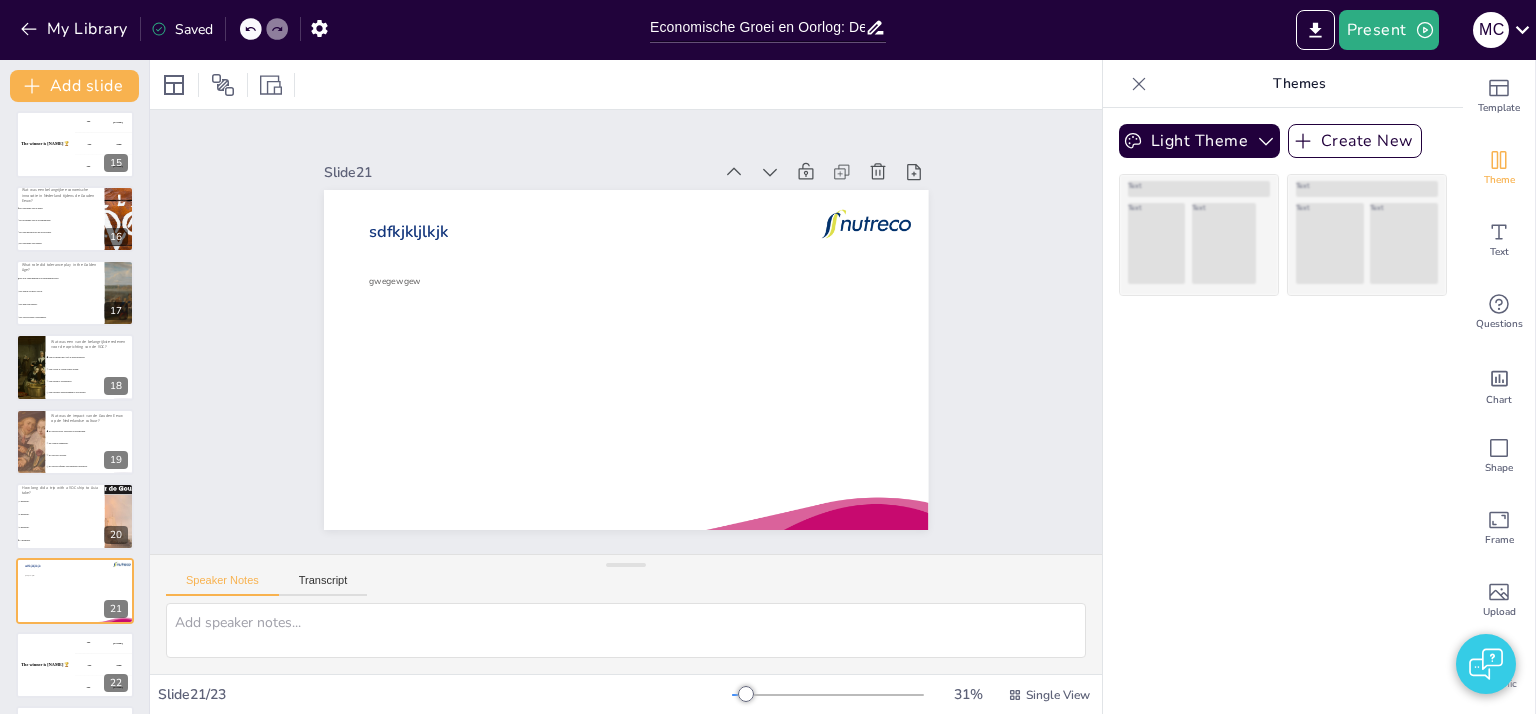 click on "Text" at bounding box center [1199, 189] 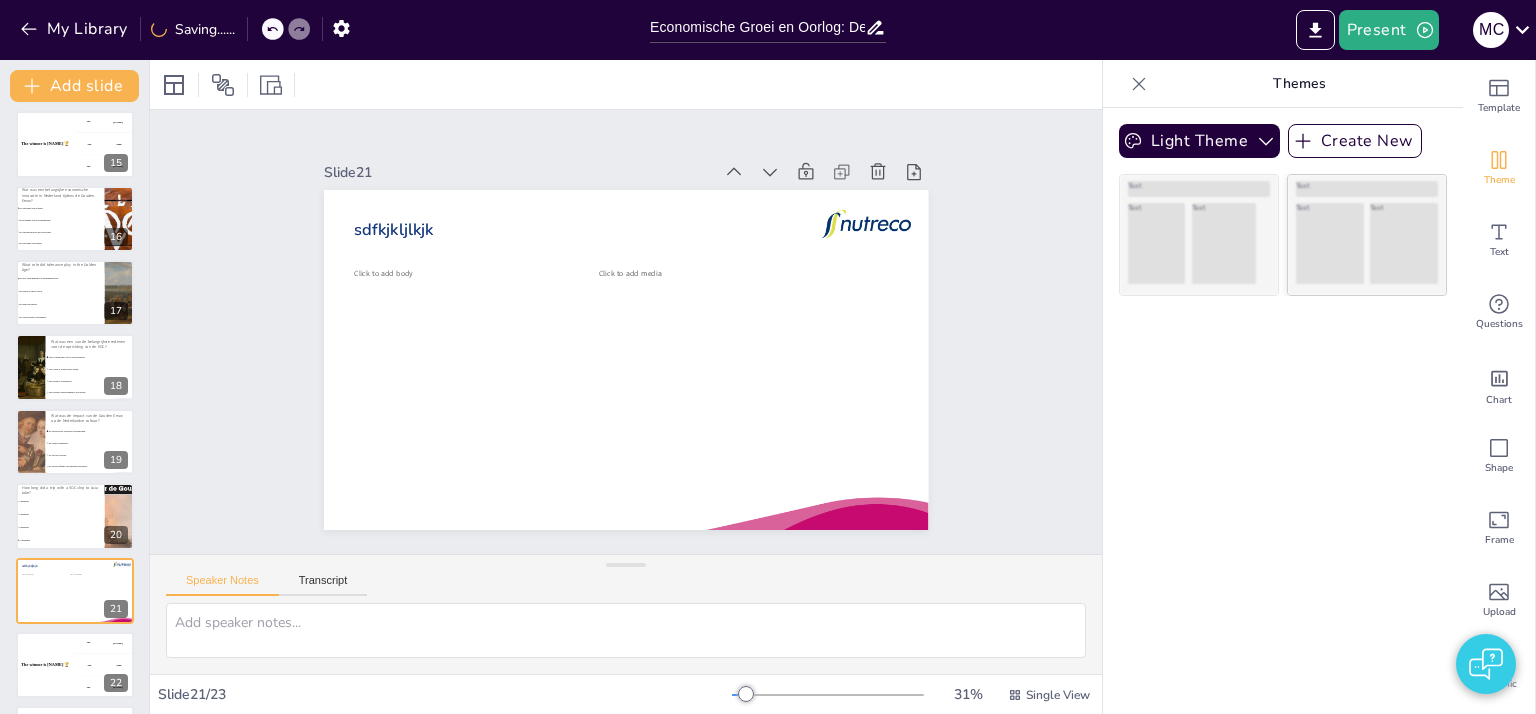 click on "Text" at bounding box center [1404, 243] 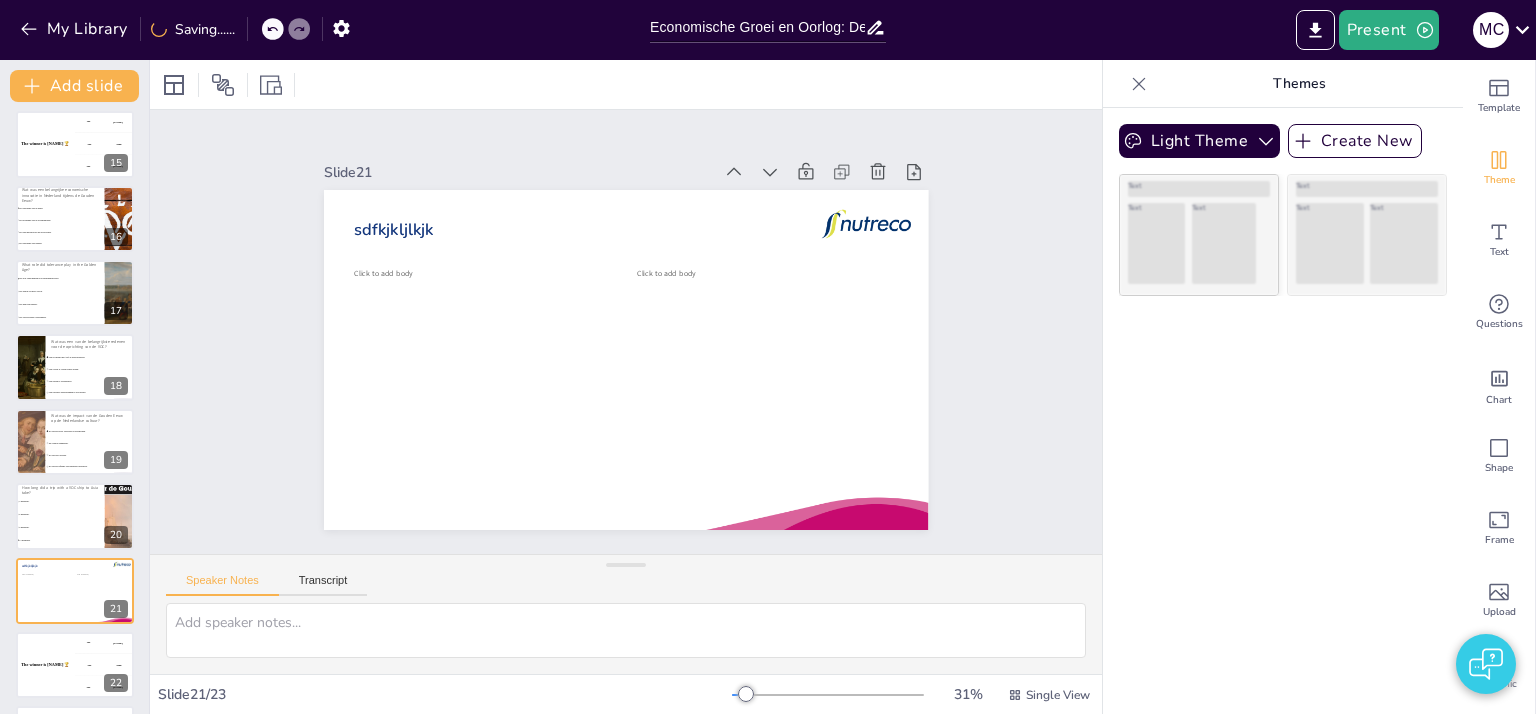 click on "Text" at bounding box center [1224, 243] 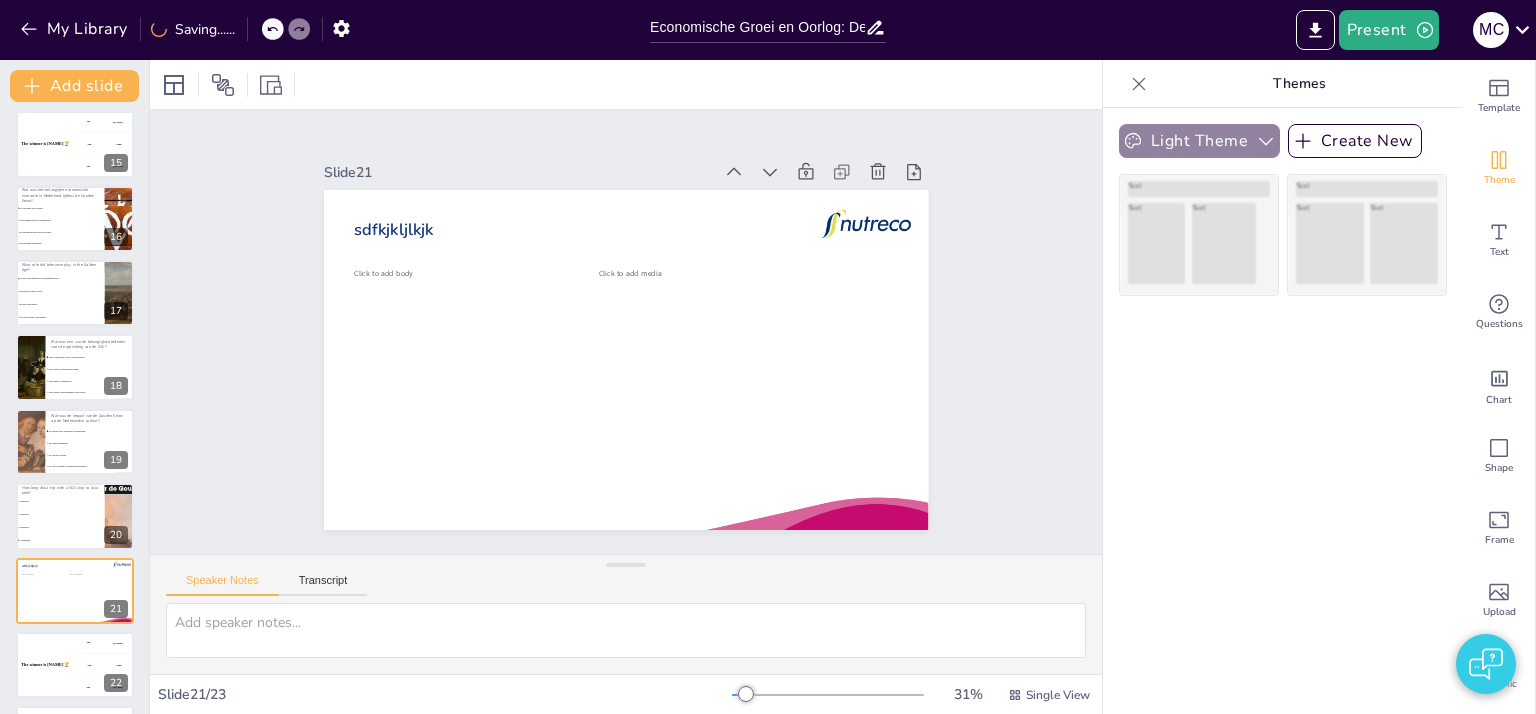 click on "Light Theme" at bounding box center [1199, 141] 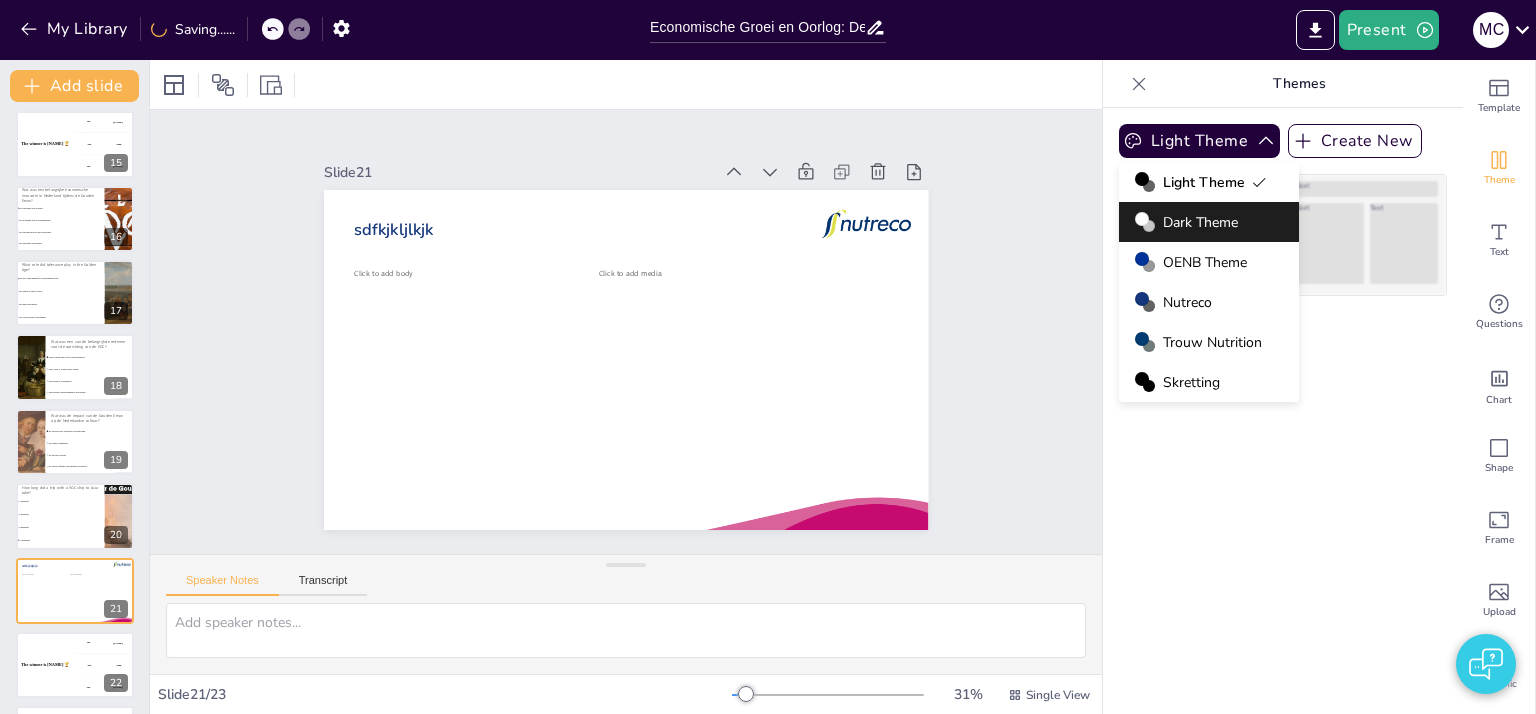 click on "Nutreco" at bounding box center (1187, 302) 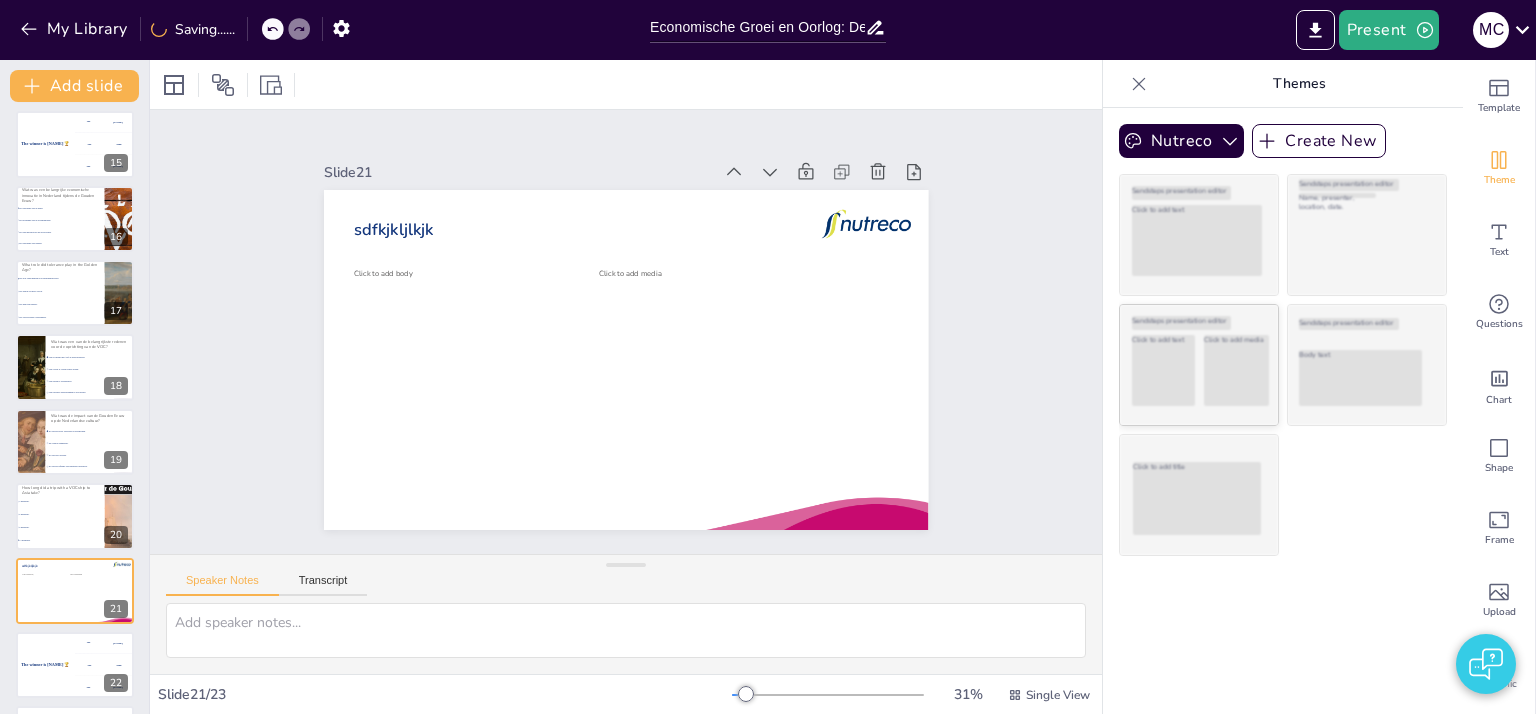 click on "Sendsteps presentation editor Click to add text Click to add media" at bounding box center (1199, 365) 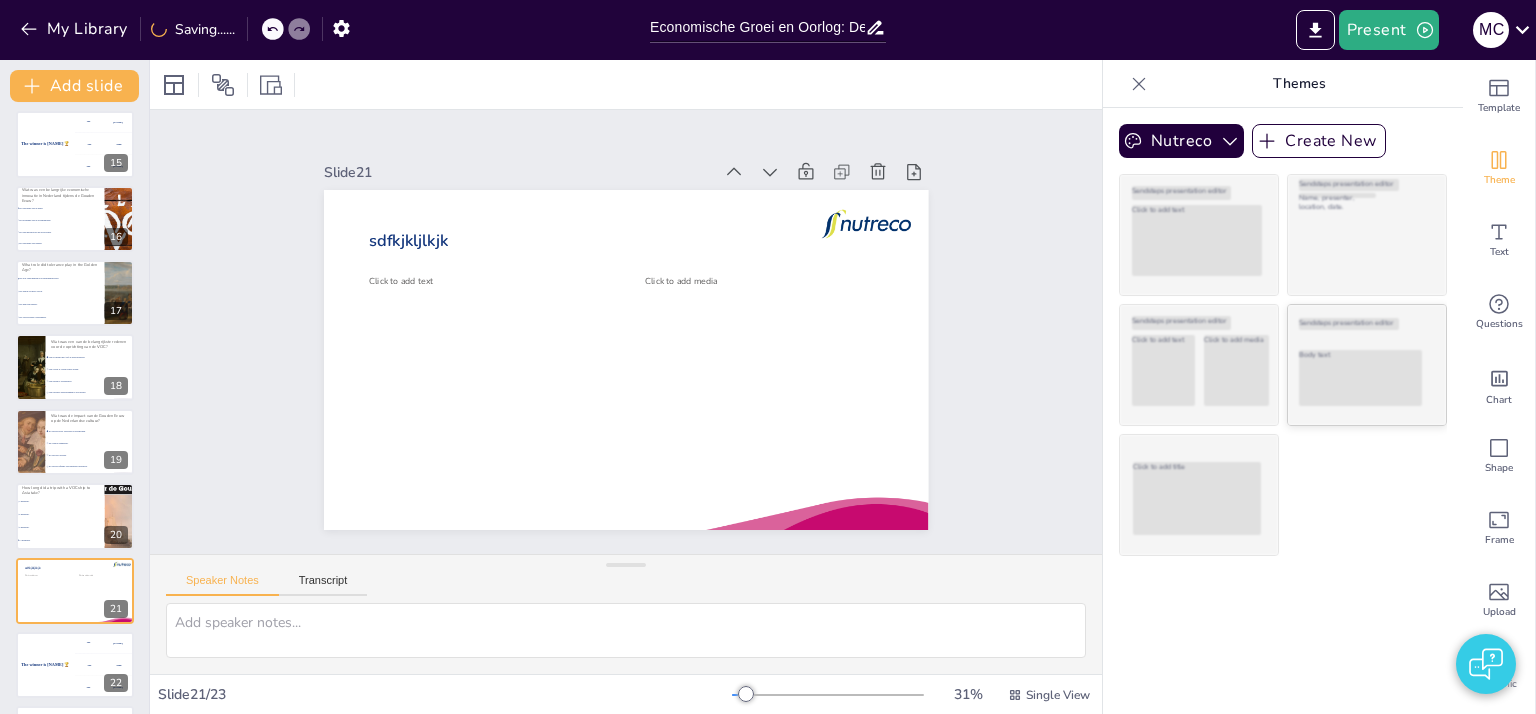 click on "Sendsteps presentation editor Body text" at bounding box center (1367, 365) 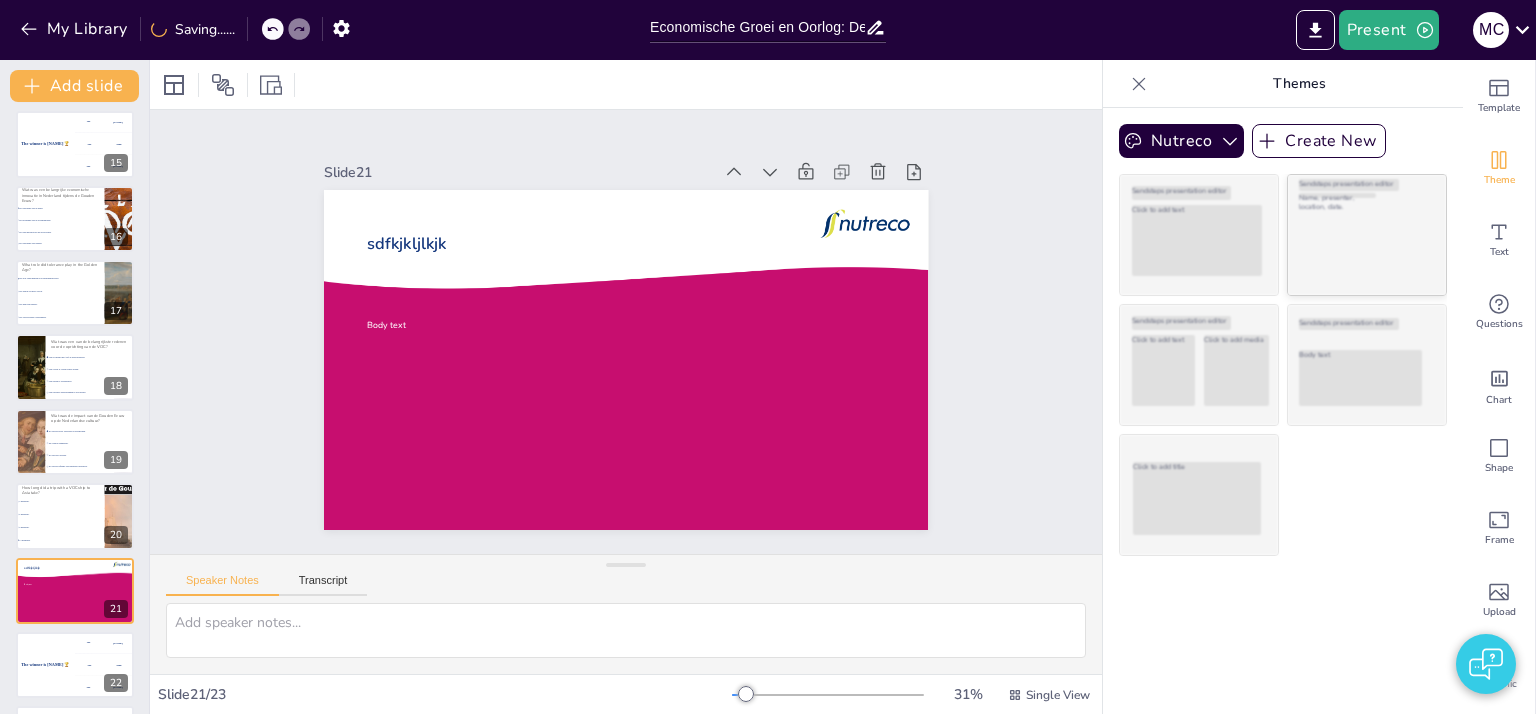 click on "[NAME], presenter, location, date." at bounding box center [1367, 235] 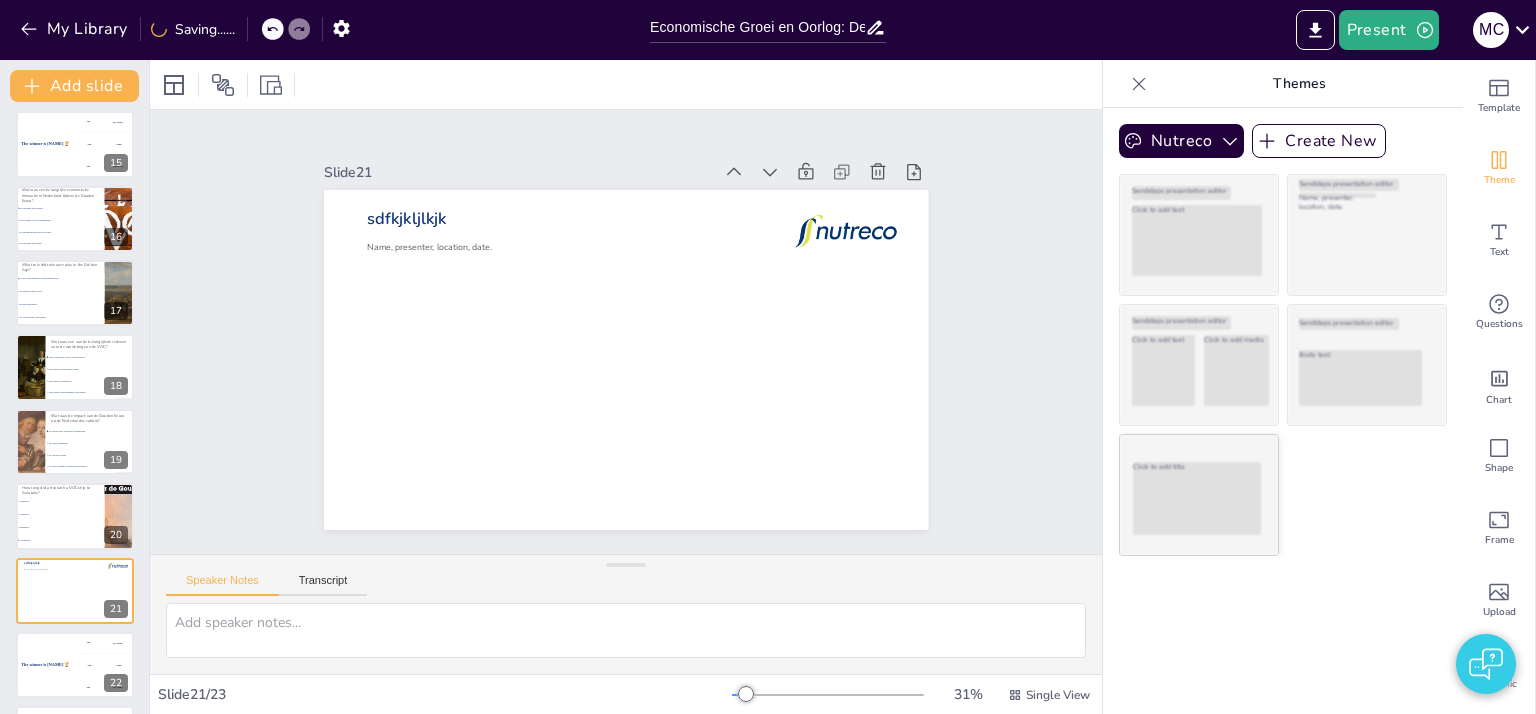 click on "Click to add title" at bounding box center (1196, 498) 